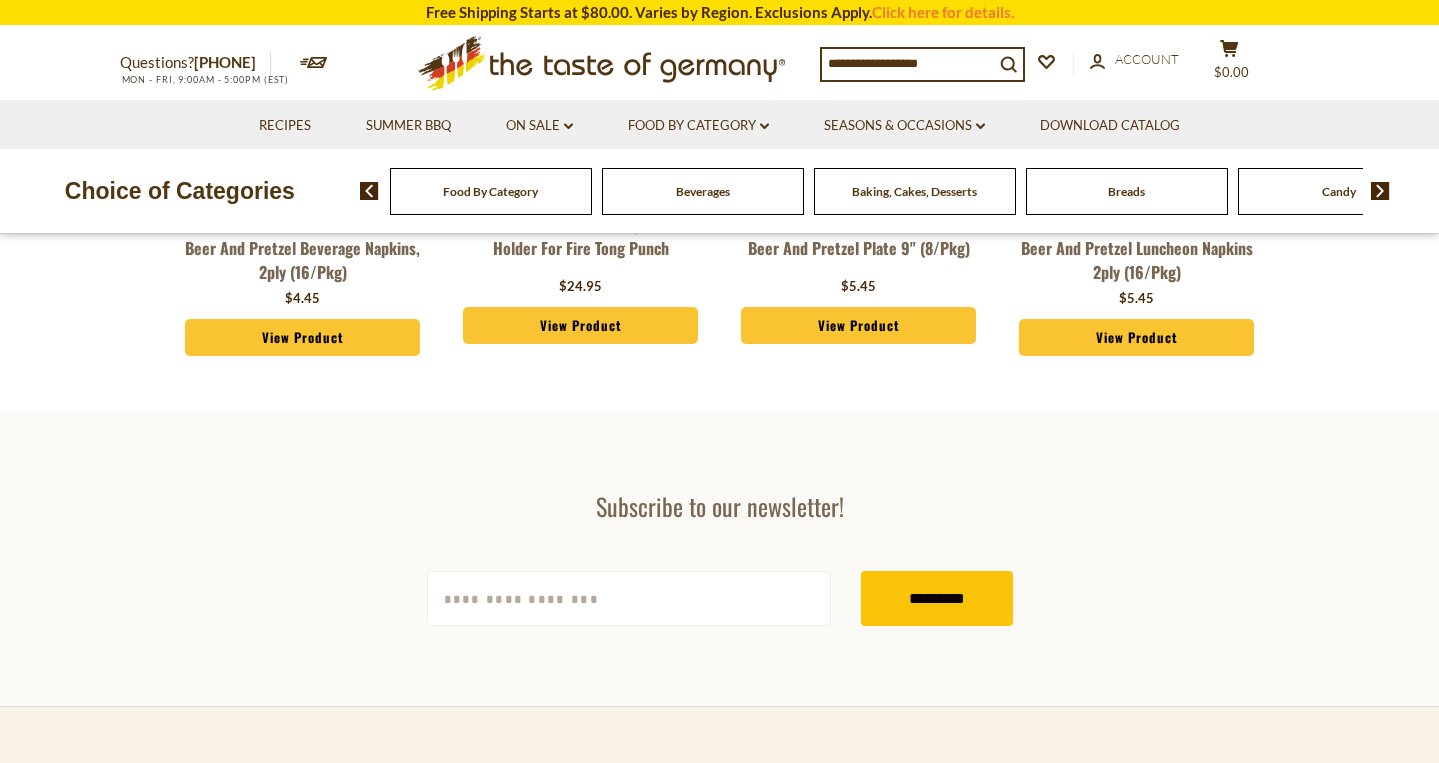 scroll, scrollTop: 720, scrollLeft: 0, axis: vertical 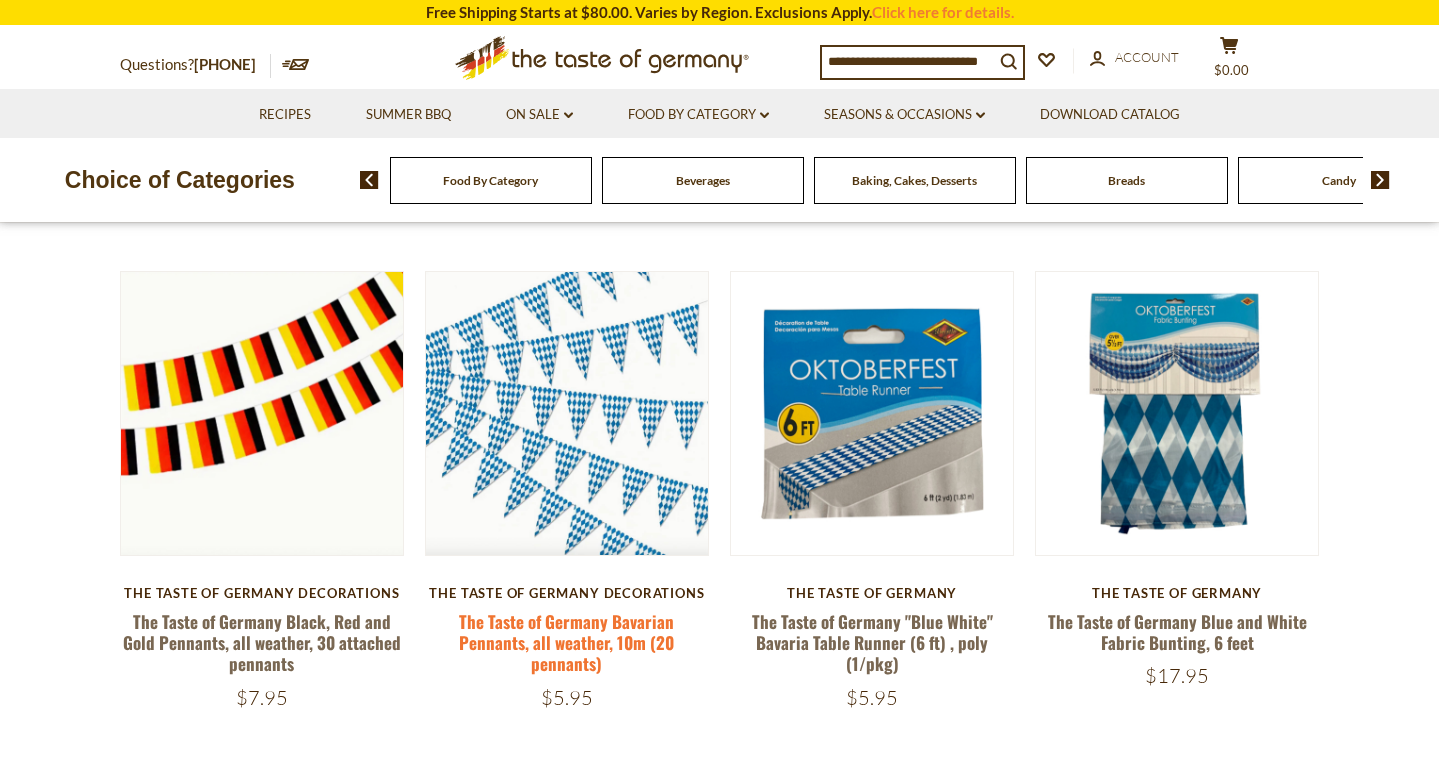 click on "The Taste of Germany  Bavarian Pennants, all weather, 10m (20 pennants)" at bounding box center (566, 643) 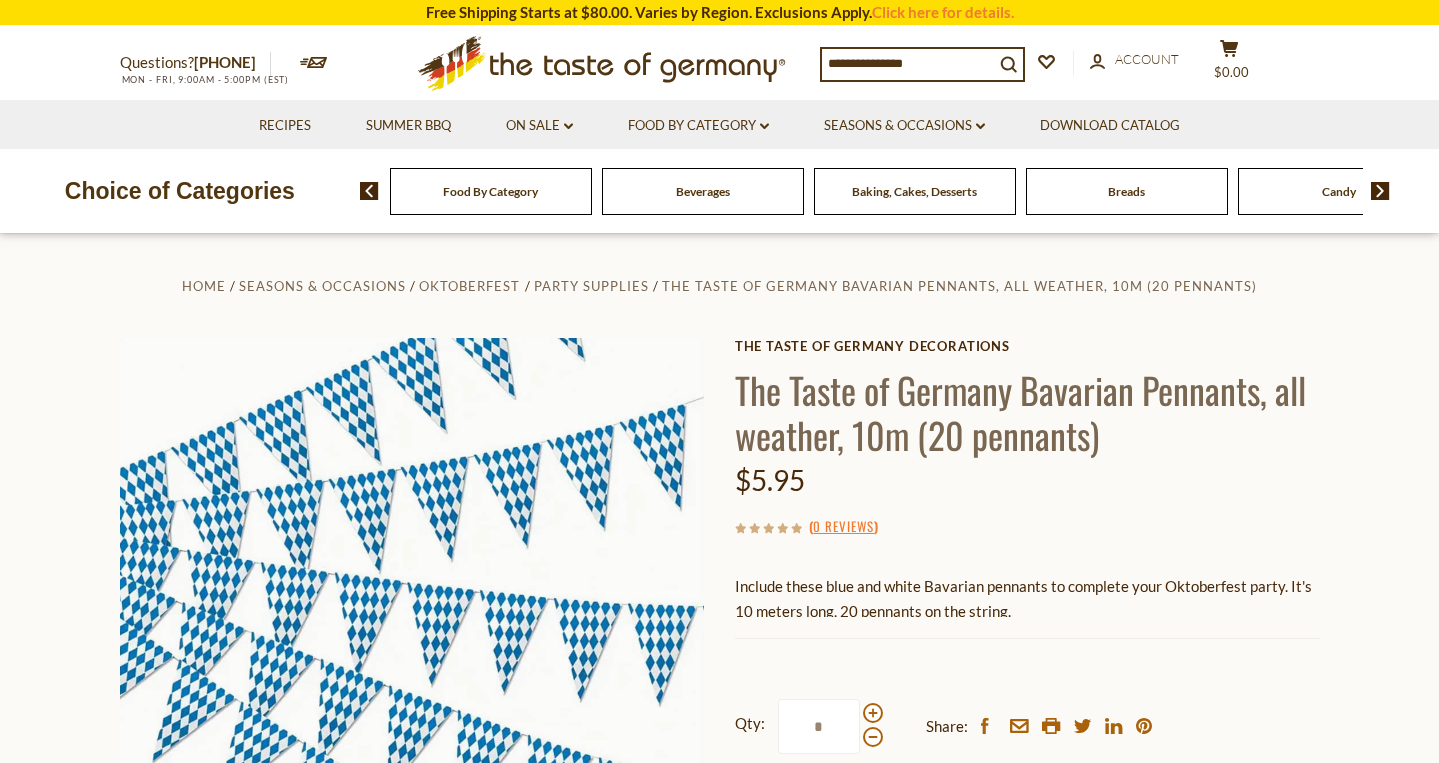 scroll, scrollTop: 0, scrollLeft: 0, axis: both 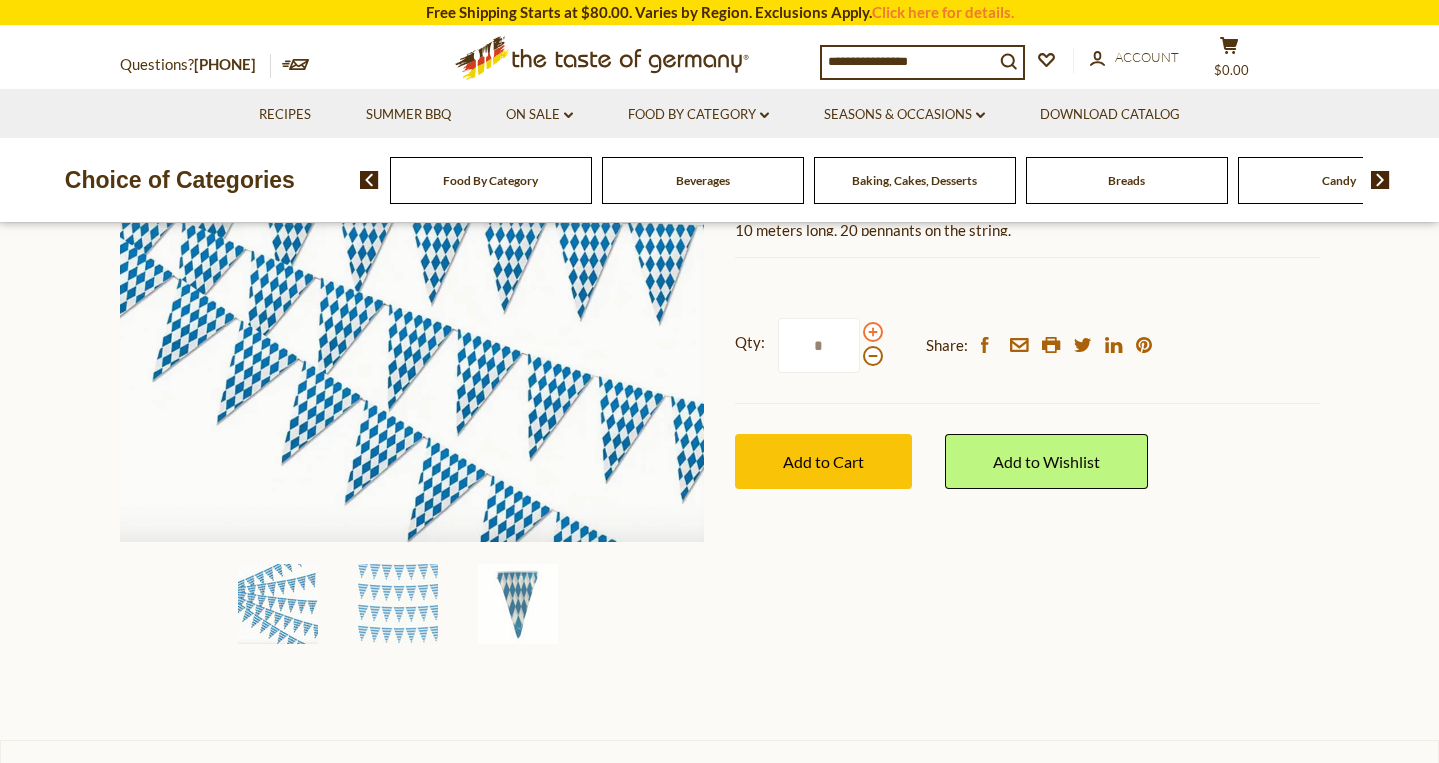 click at bounding box center (873, 332) 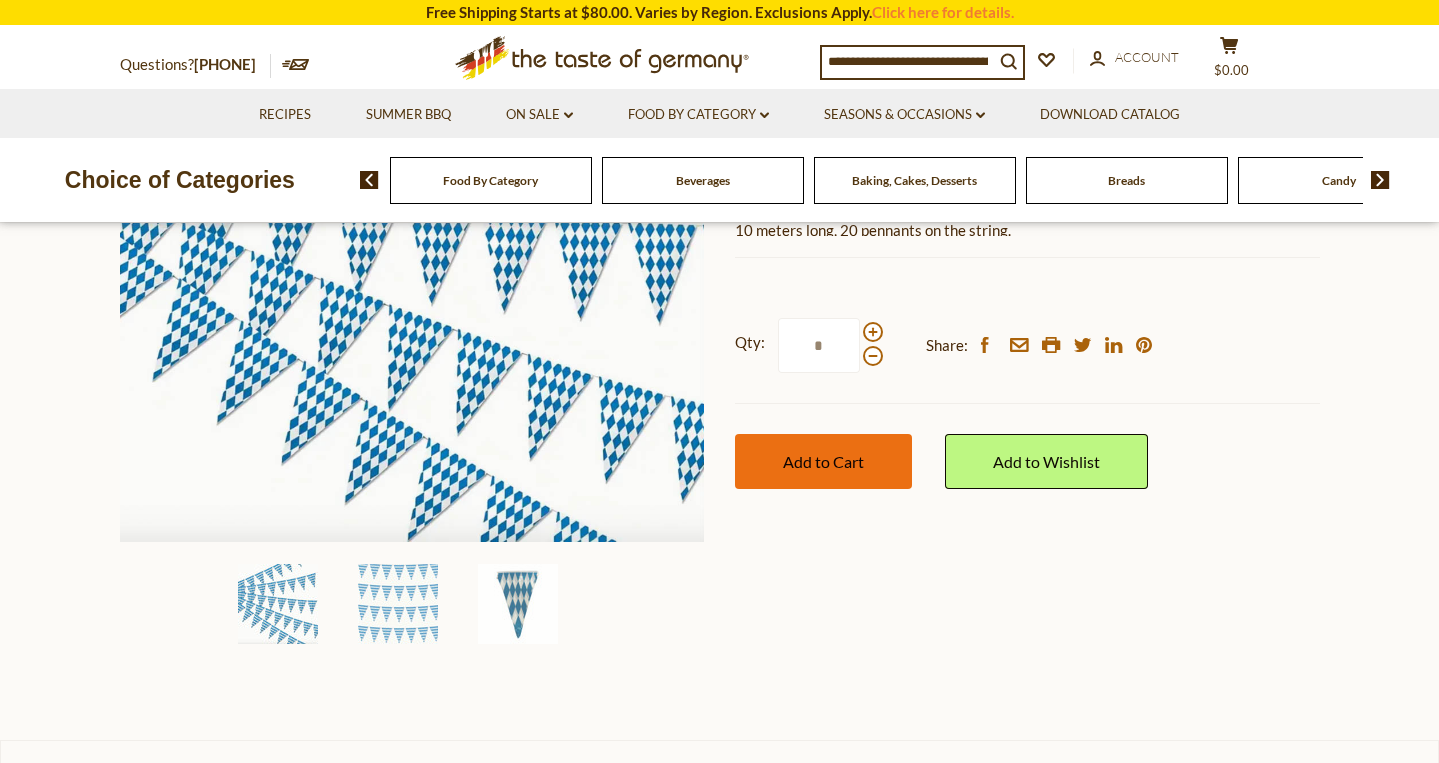 click on "Add to Cart" at bounding box center [823, 461] 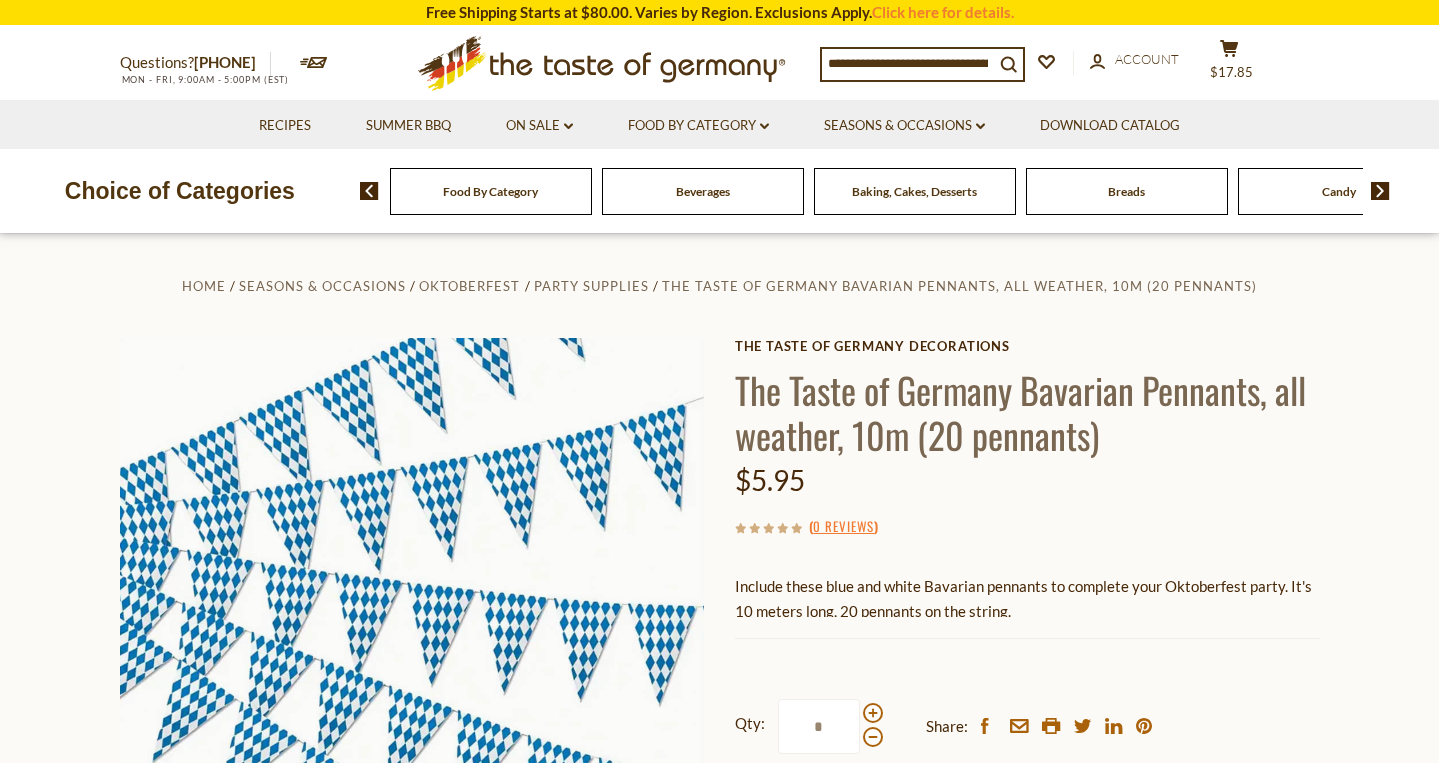 scroll, scrollTop: 0, scrollLeft: 0, axis: both 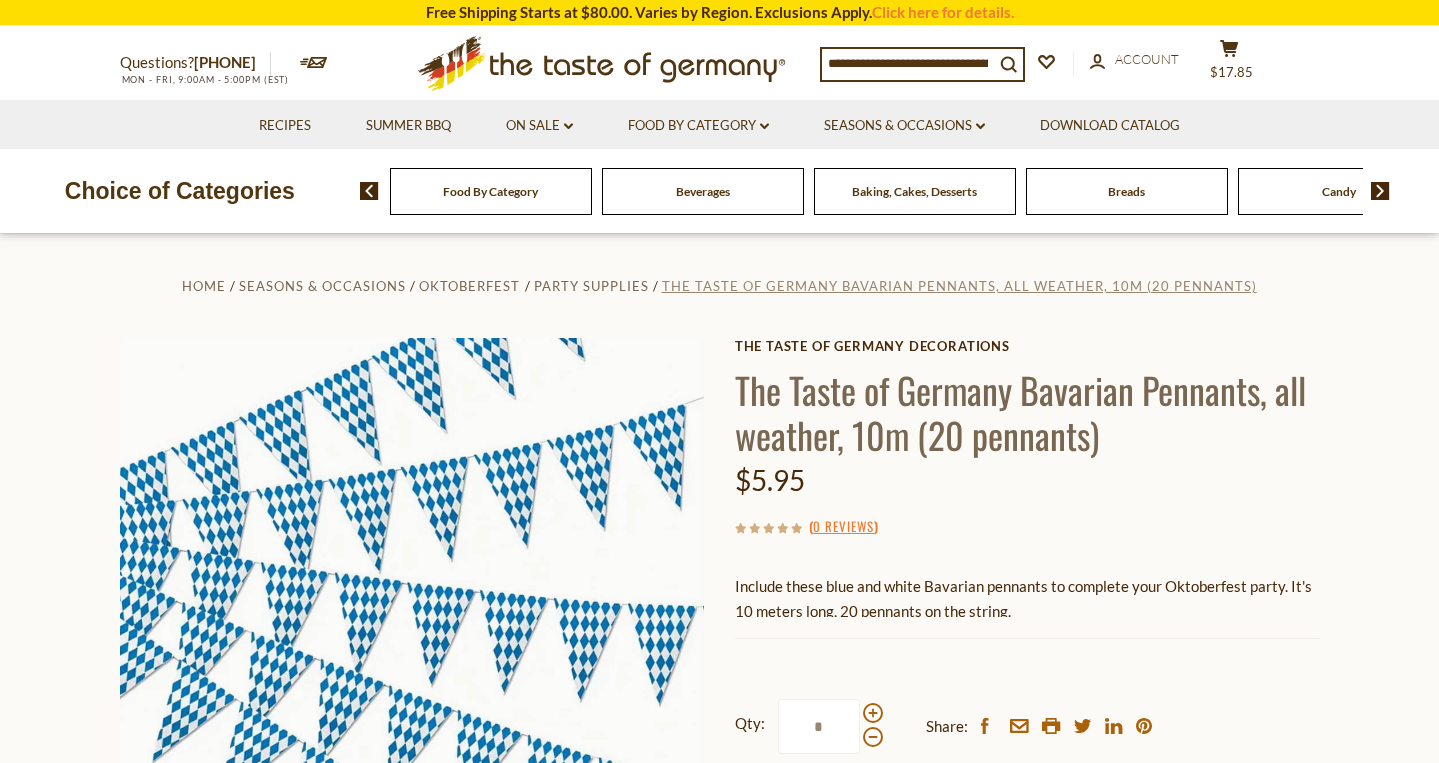 click on "The Taste of Germany  Bavarian Pennants, all weather, 10m (20 pennants)" at bounding box center [959, 286] 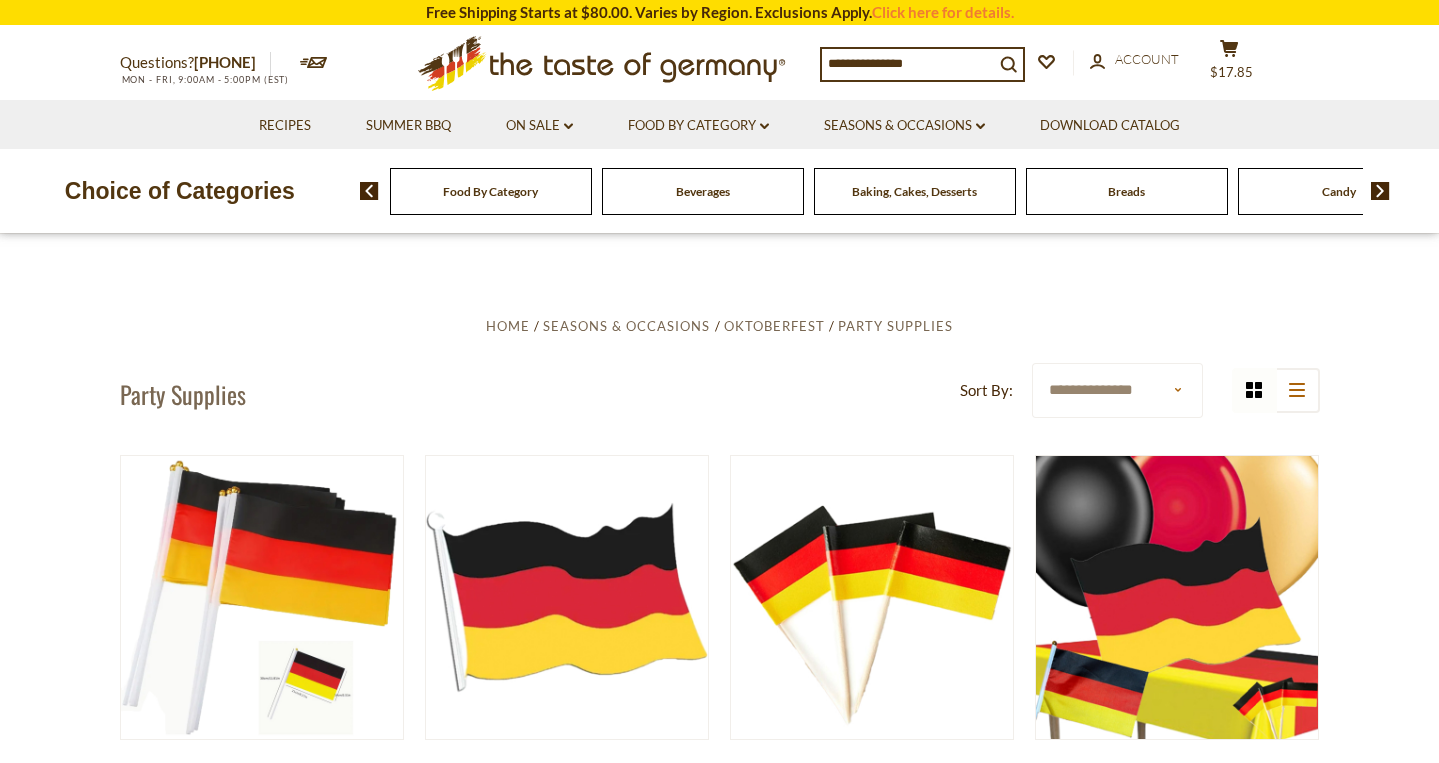 scroll, scrollTop: 0, scrollLeft: 0, axis: both 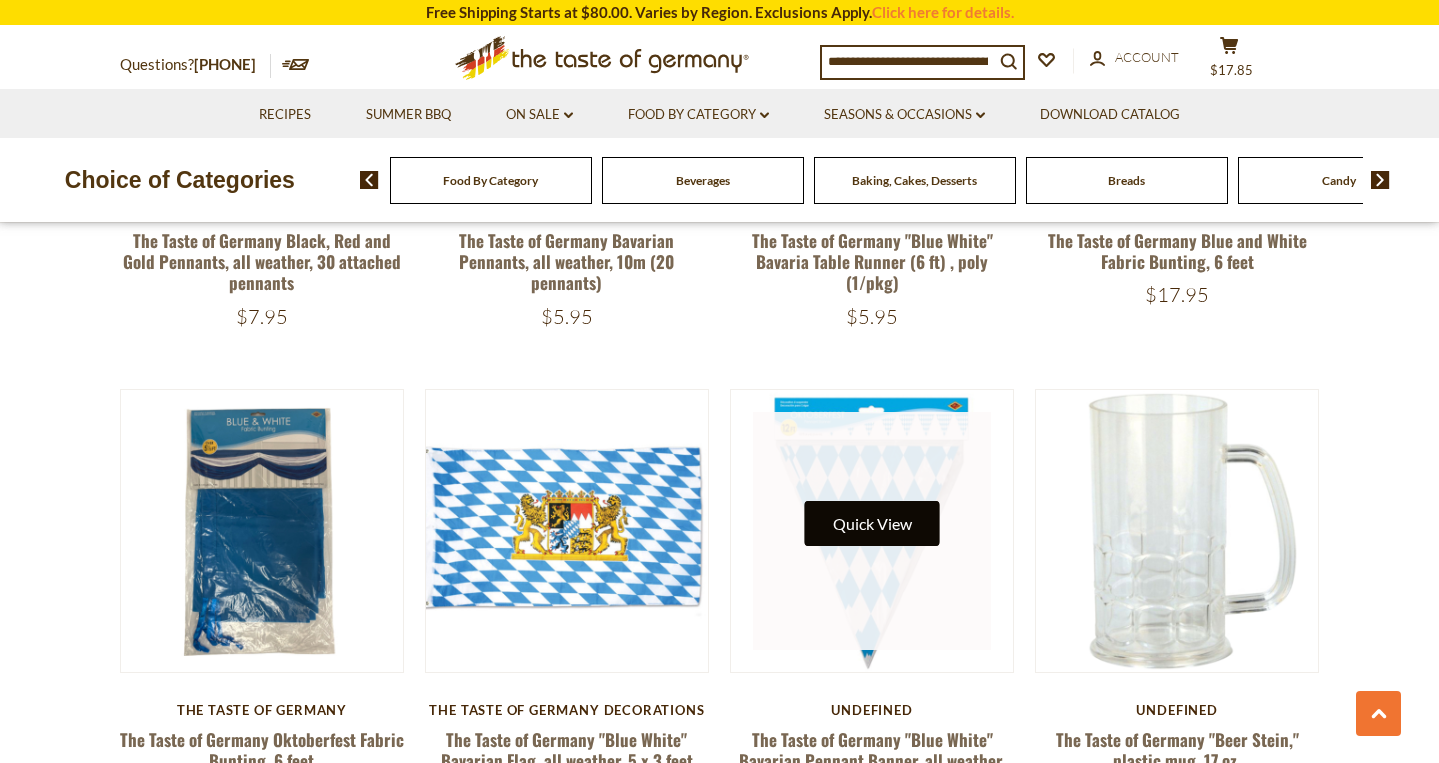 click on "Quick View" at bounding box center (872, 523) 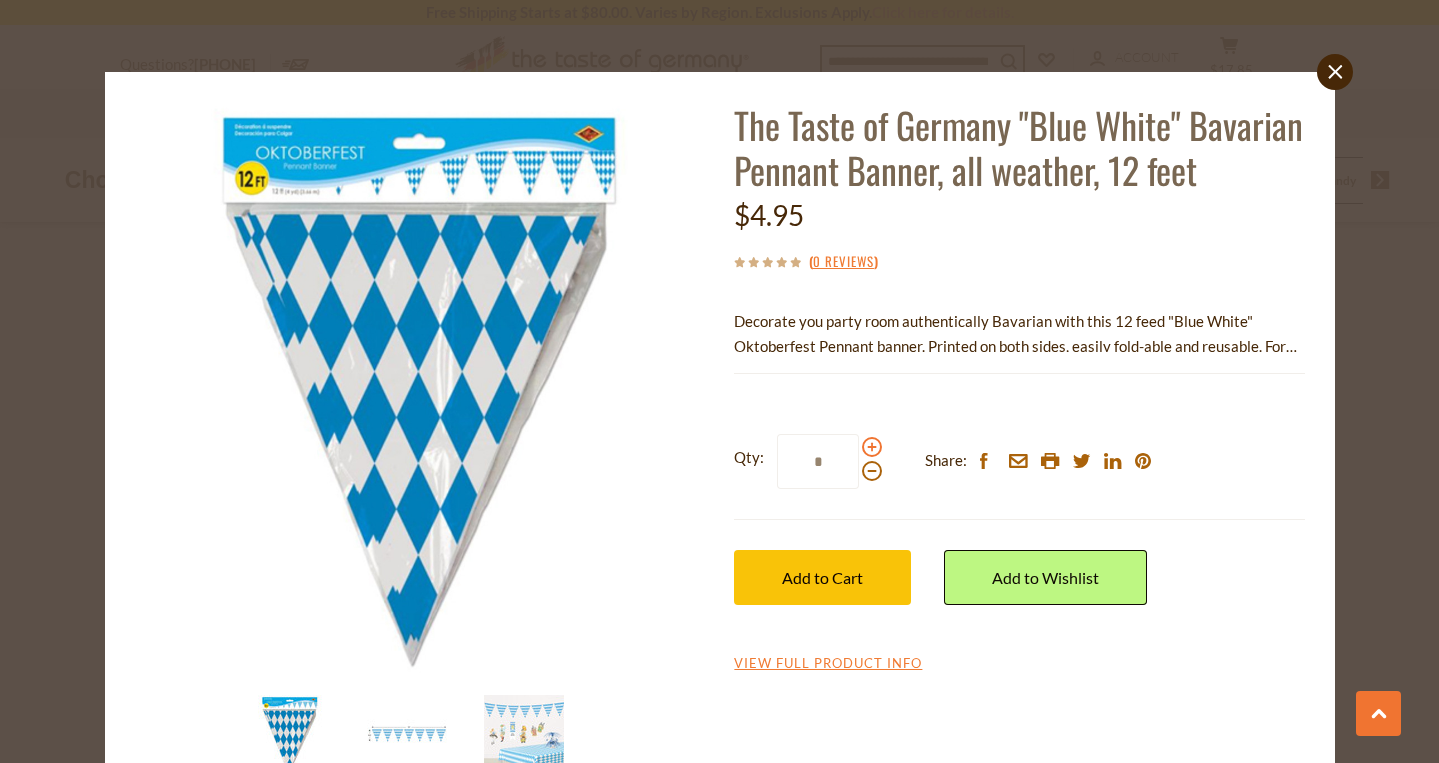 click at bounding box center (872, 447) 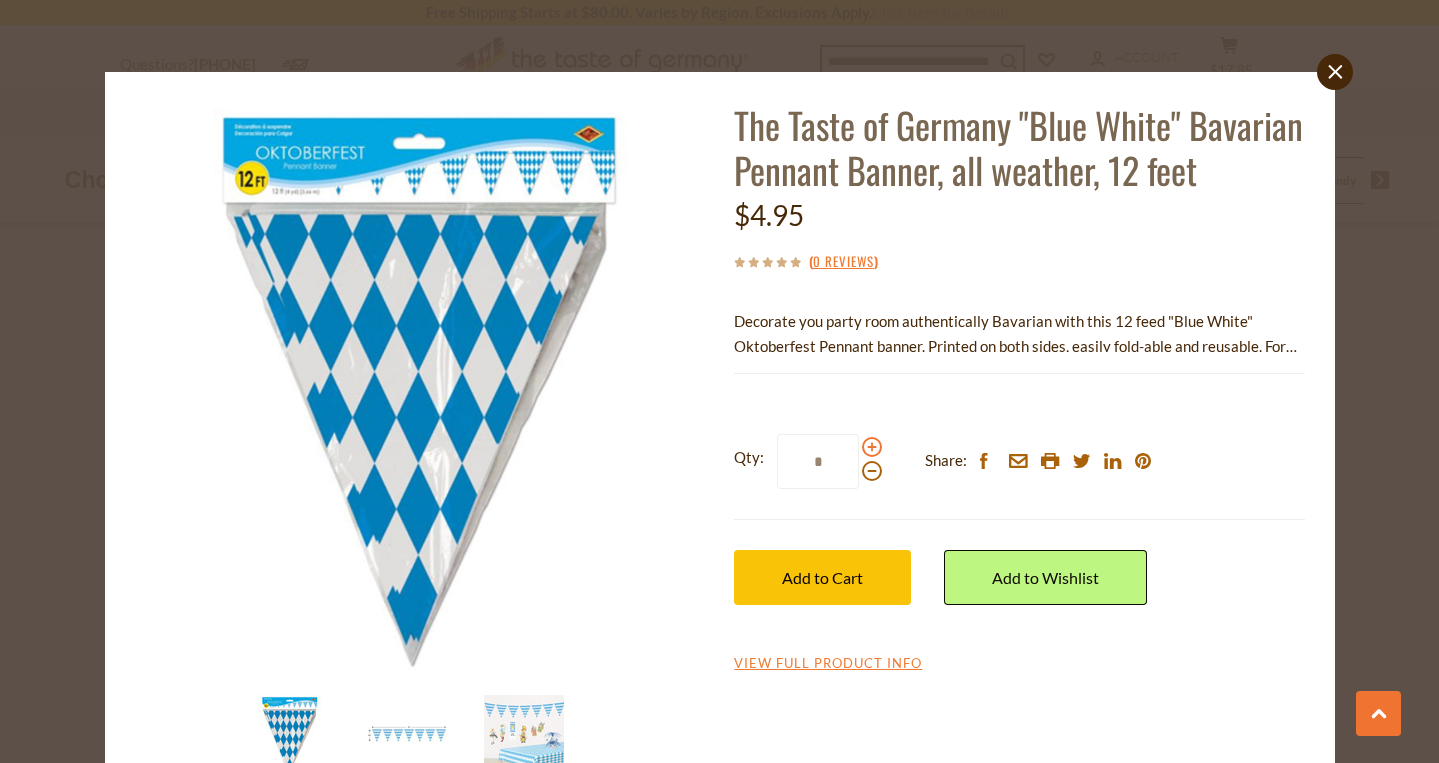 click at bounding box center [872, 447] 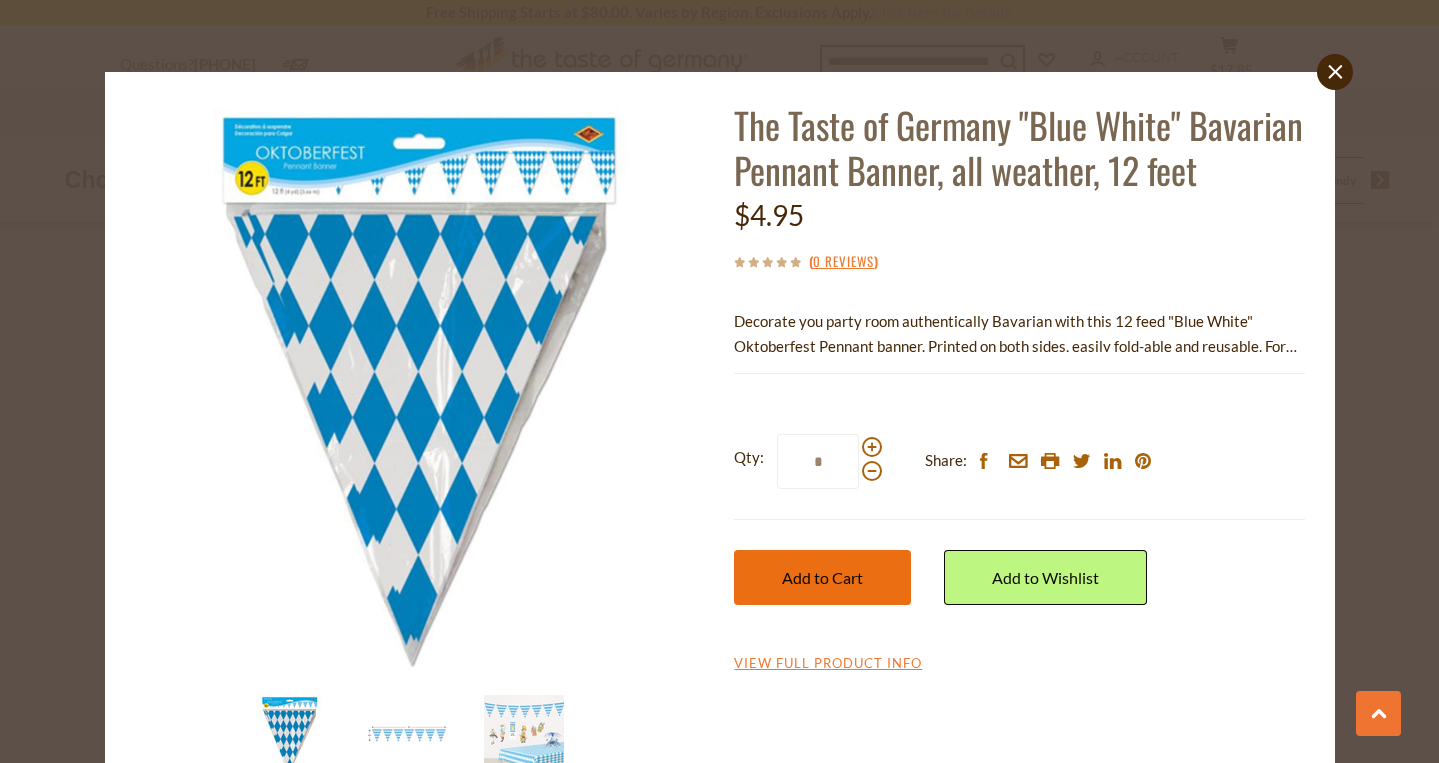 click on "Add to Cart" at bounding box center [822, 577] 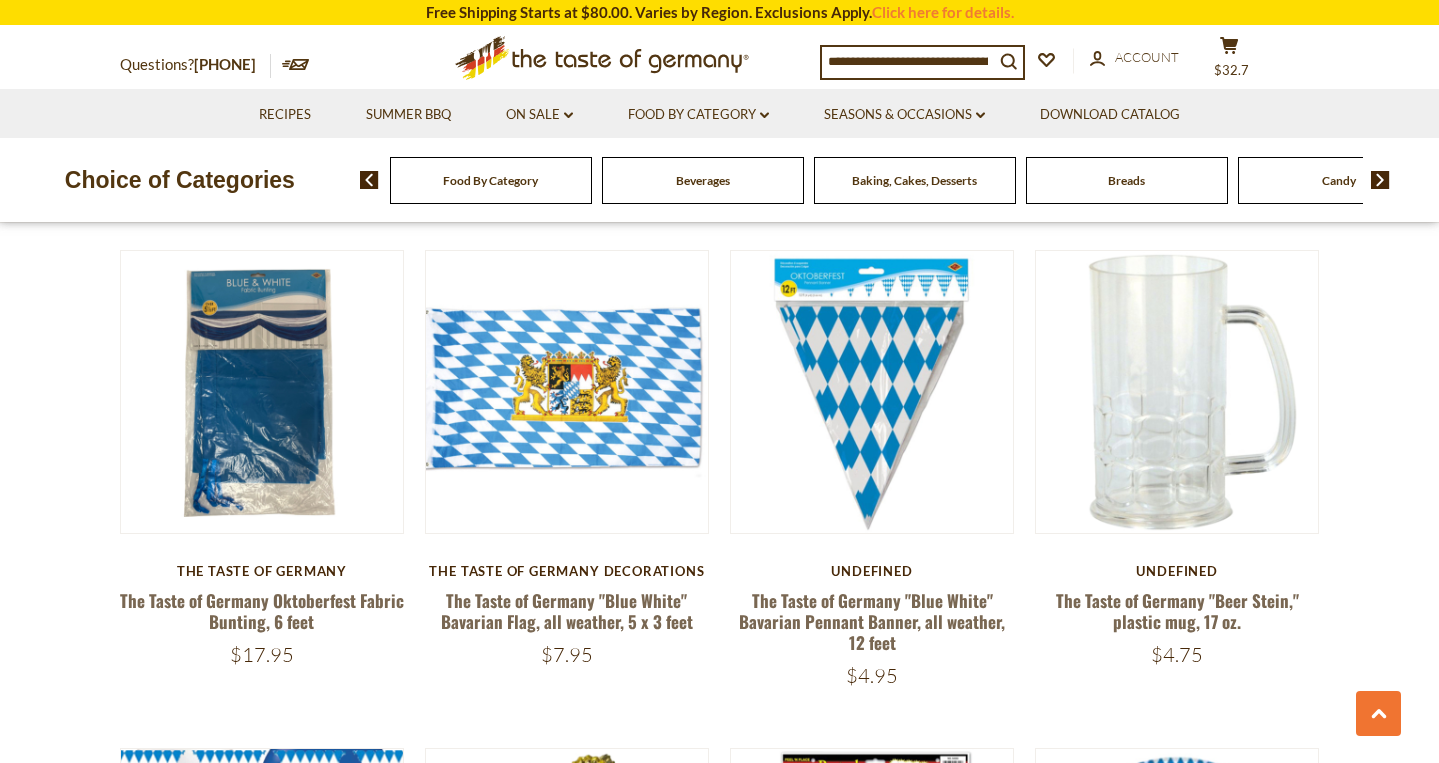 scroll, scrollTop: 1203, scrollLeft: 0, axis: vertical 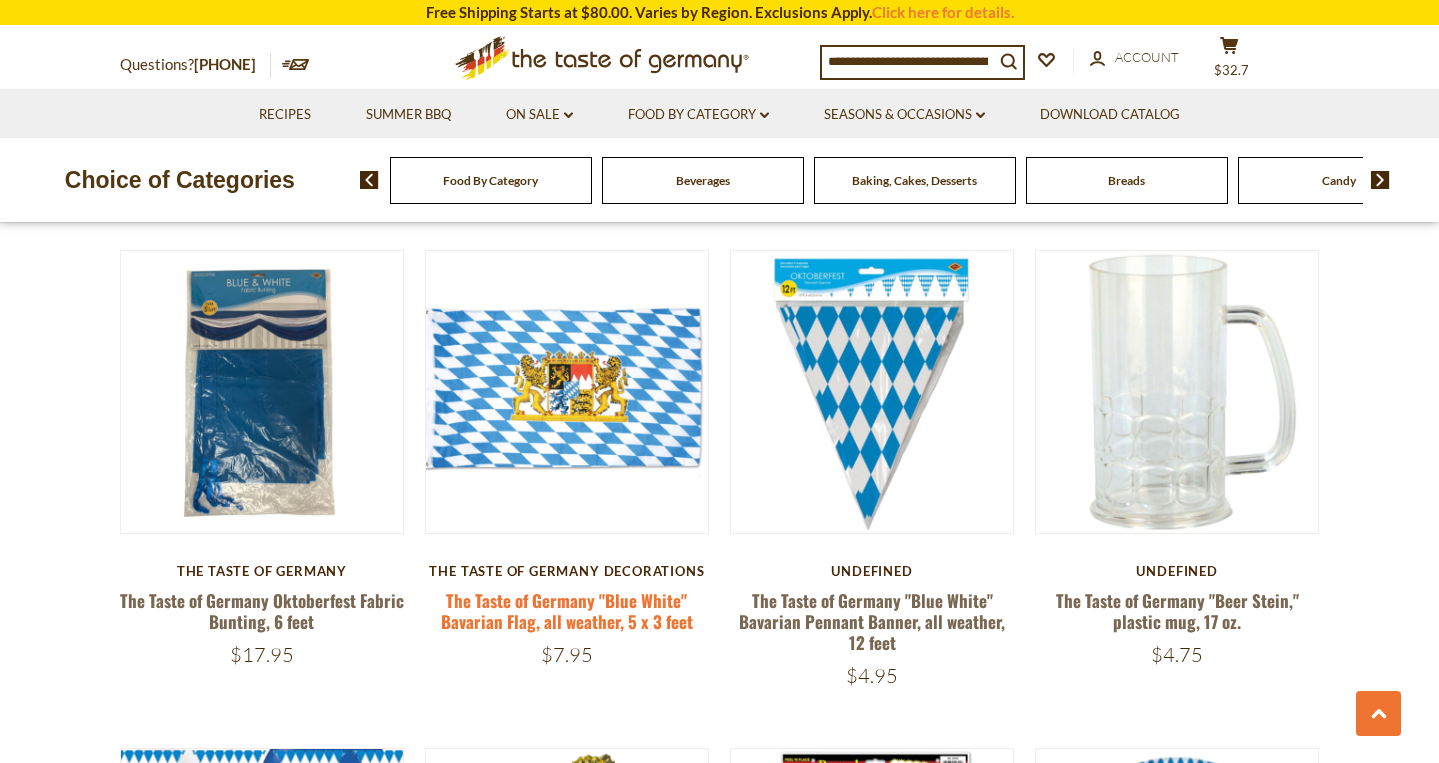 click on "The Taste of Germany "Blue White" Bavarian Flag, all weather, 5 x 3 feet" at bounding box center [567, 611] 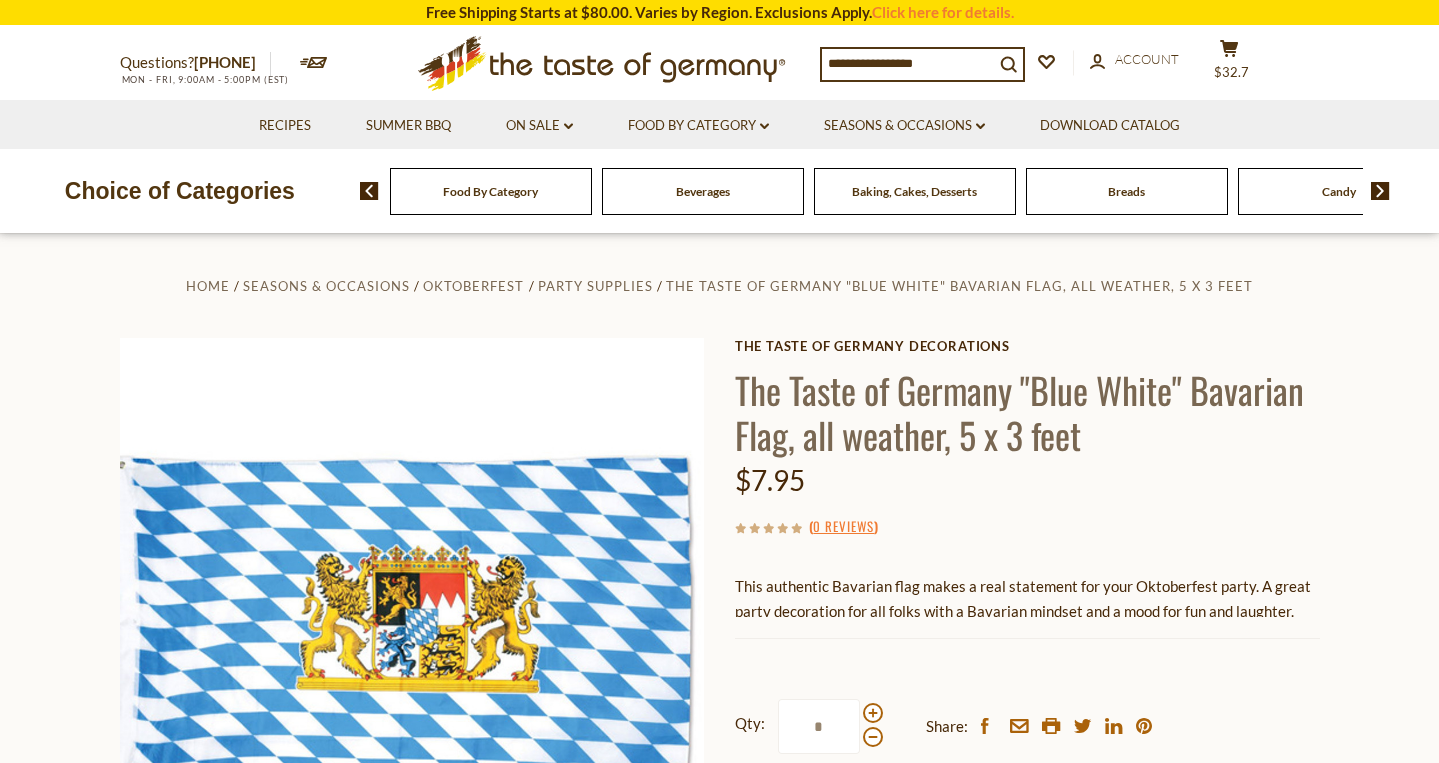 scroll, scrollTop: 156, scrollLeft: 0, axis: vertical 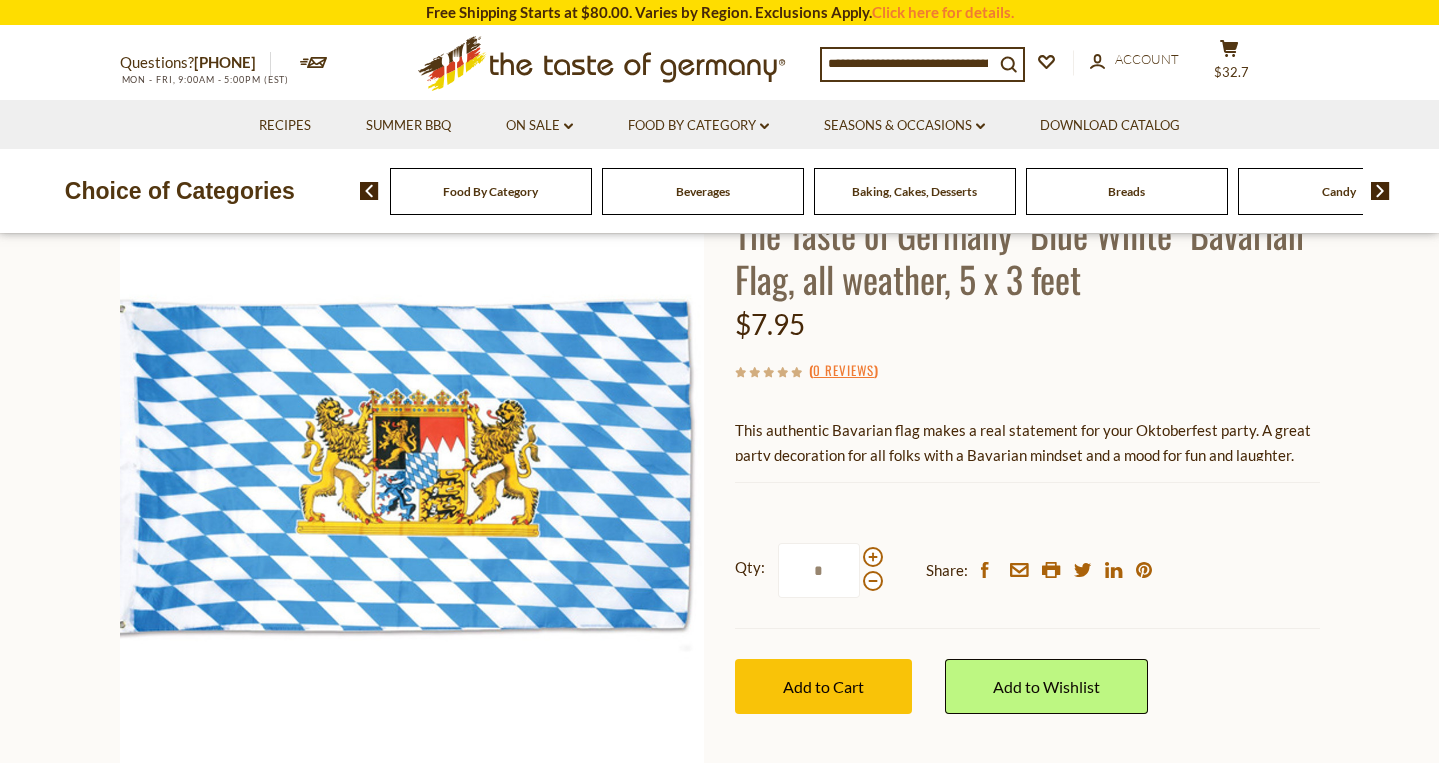 click on "Qty:
*
Share:
facebook
email
printer
twitter
linkedin
pinterest
Add to Cart" at bounding box center [1027, 628] 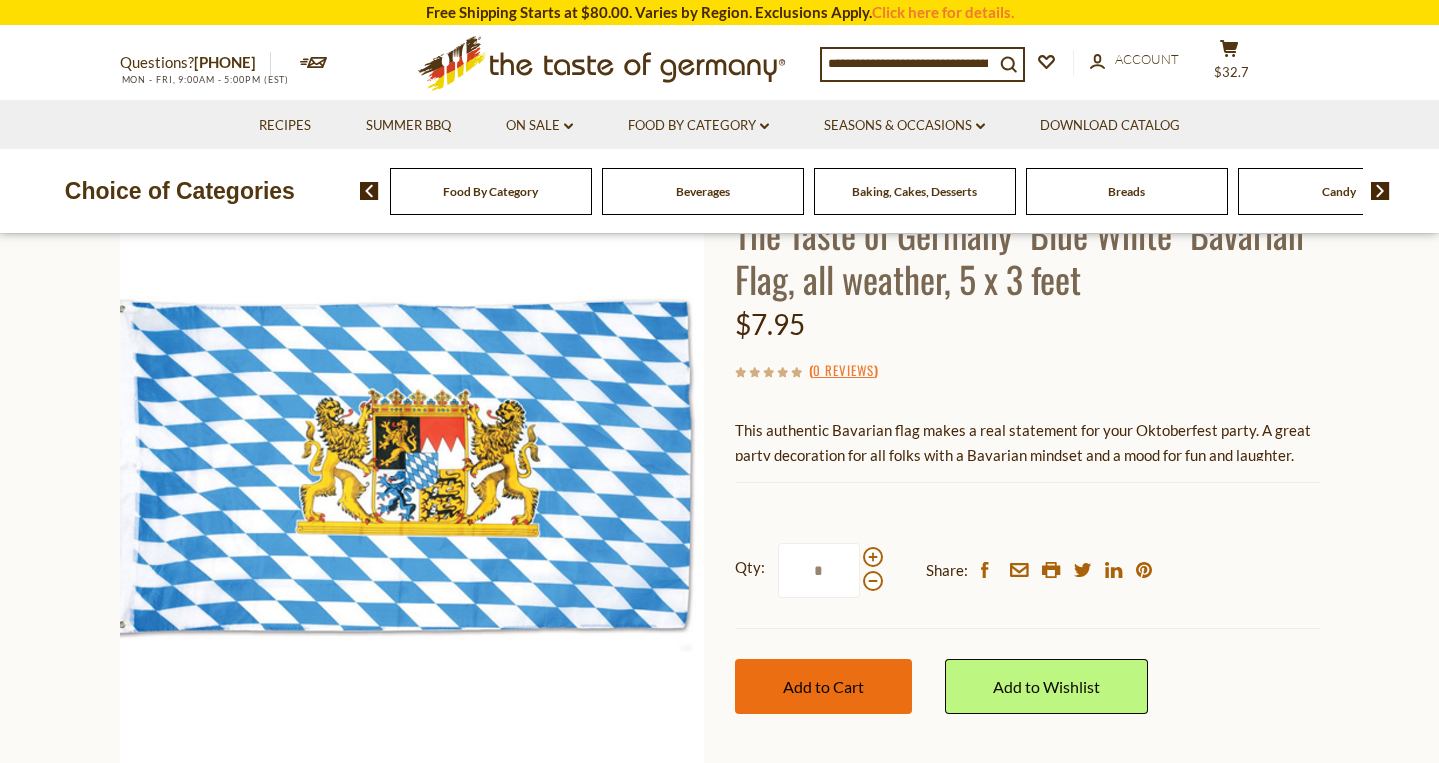 click on "Add to Cart" at bounding box center (823, 686) 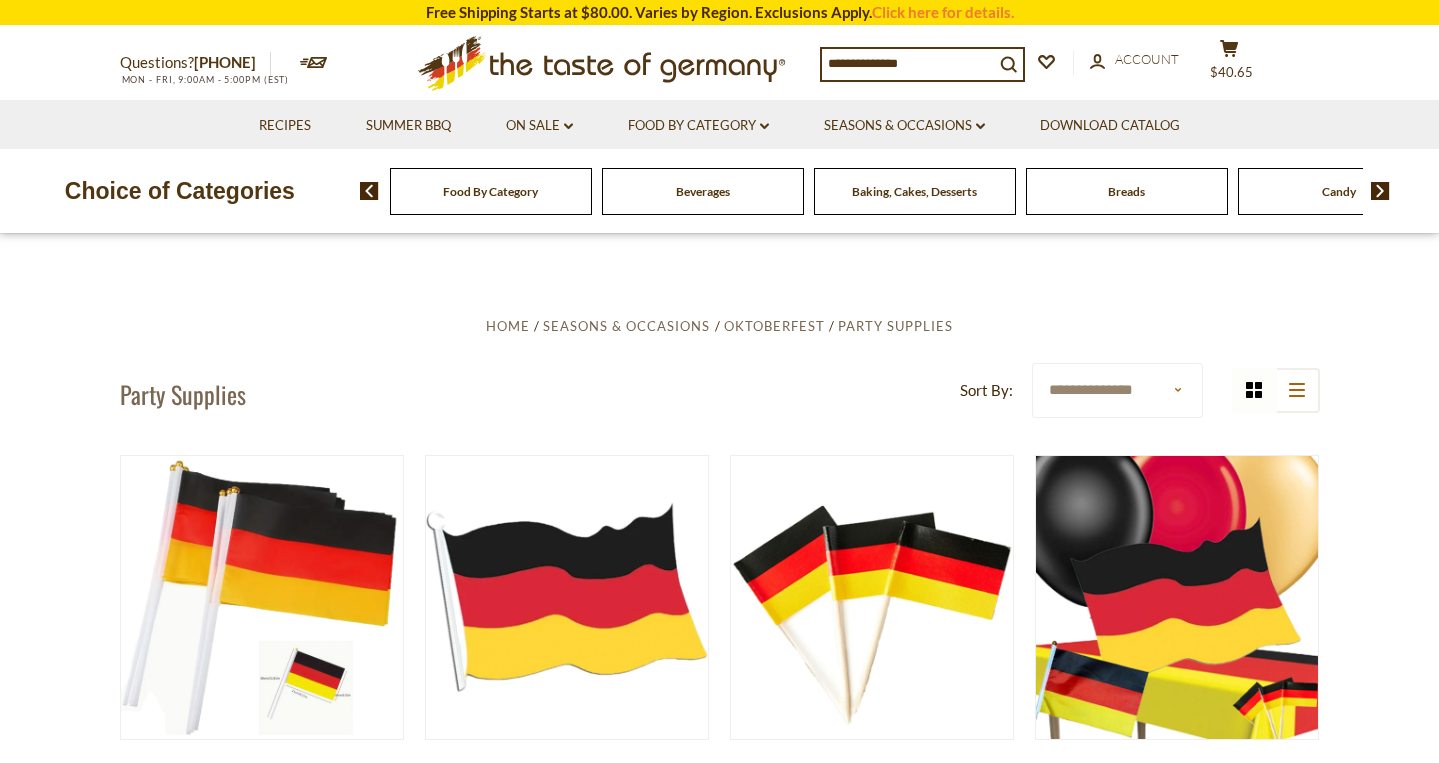 scroll, scrollTop: 1404, scrollLeft: 0, axis: vertical 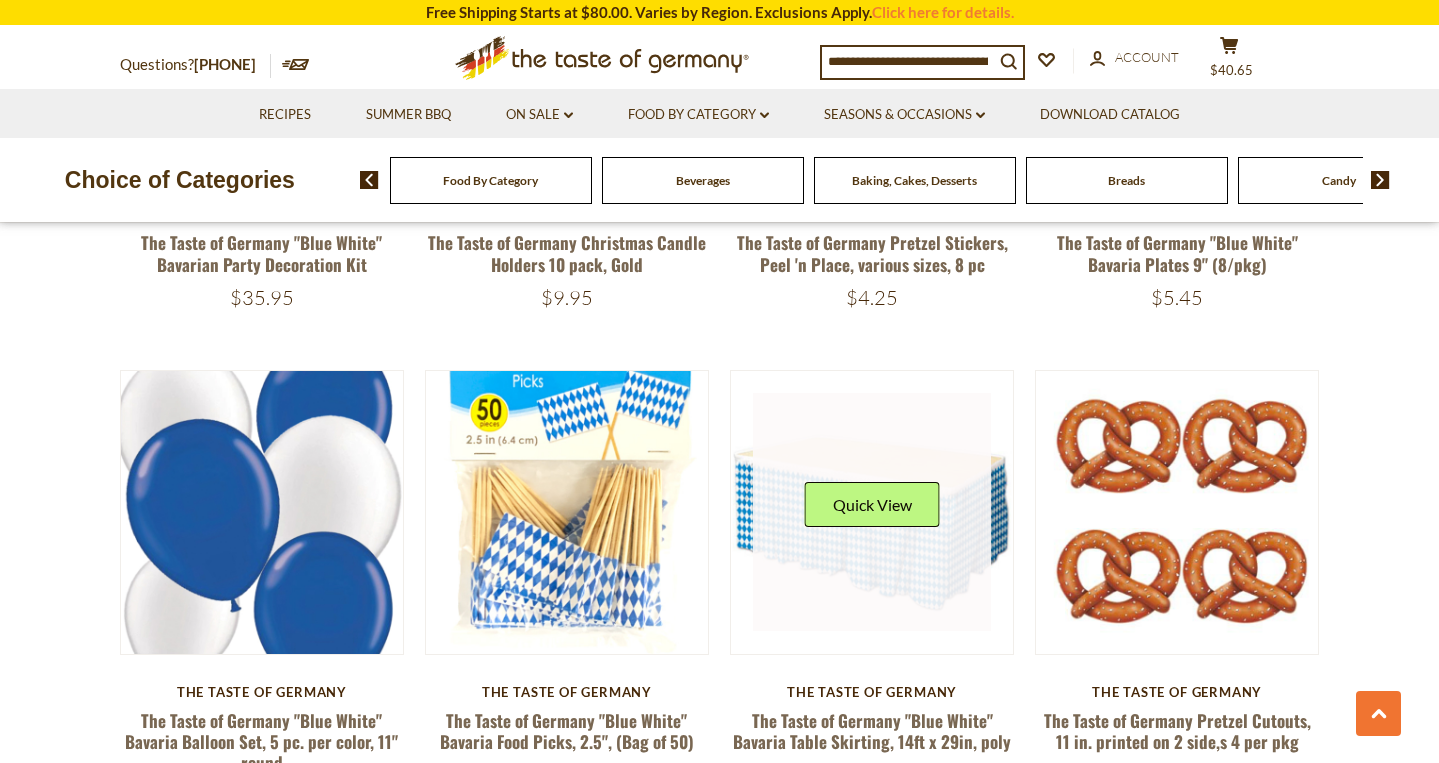 click at bounding box center [872, 512] 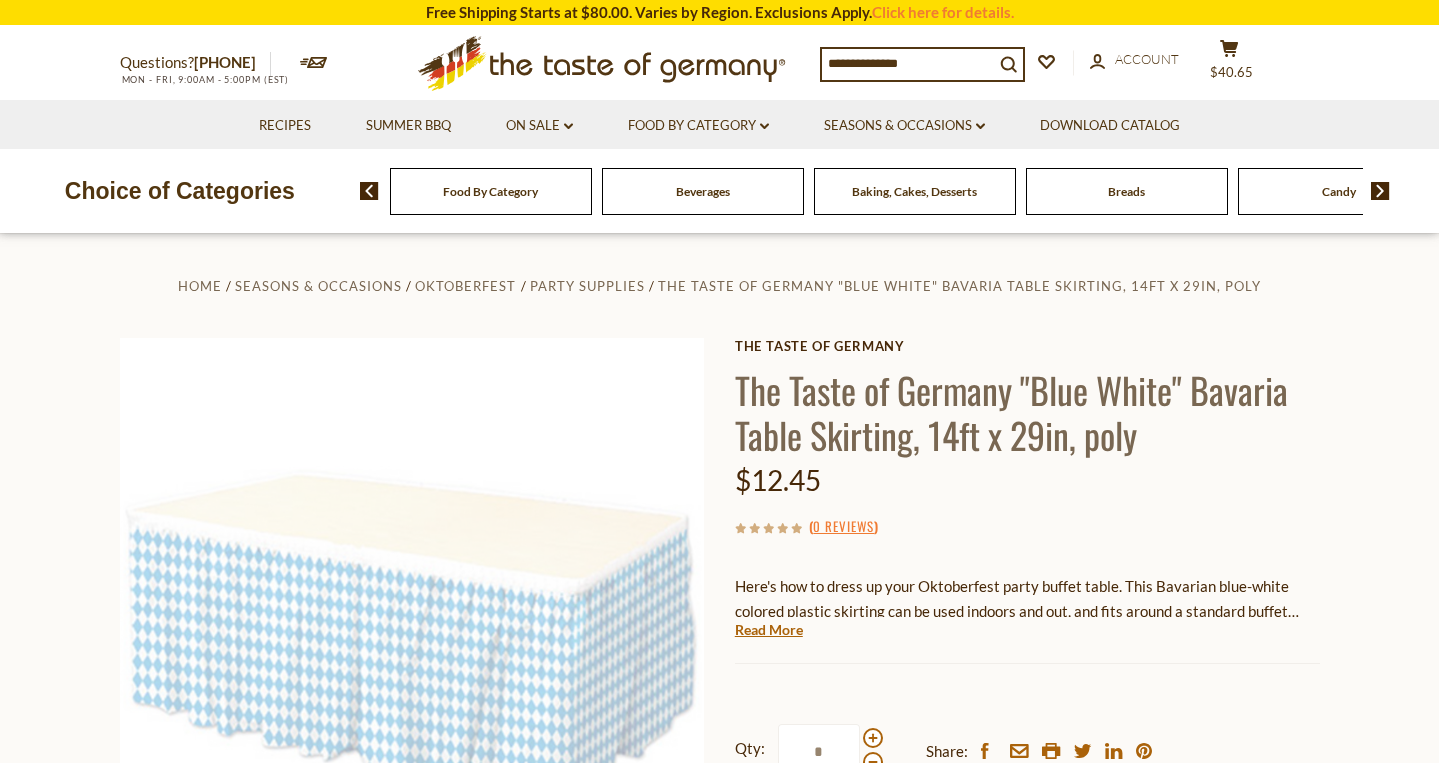 scroll, scrollTop: 0, scrollLeft: 0, axis: both 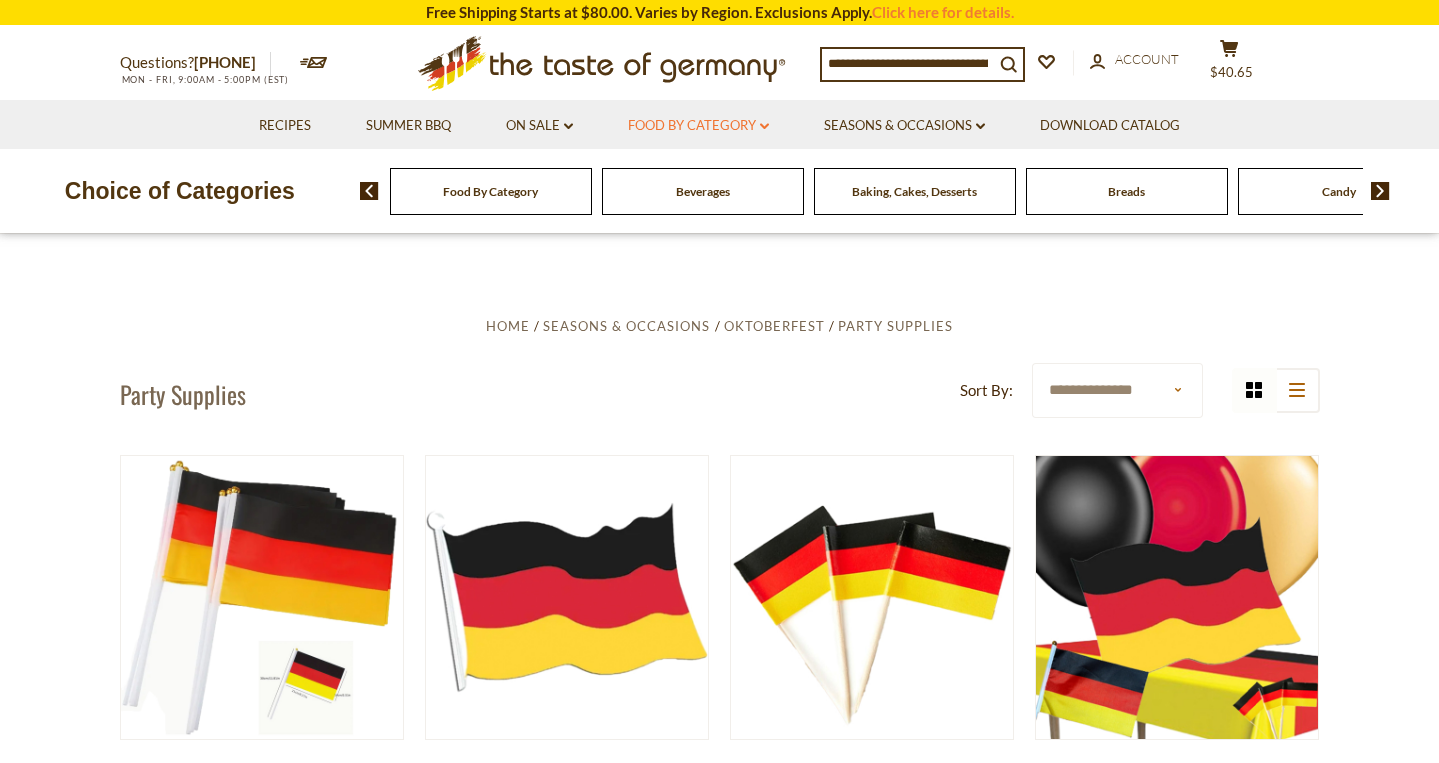 click on "Food By Category
dropdown_arrow" at bounding box center [698, 126] 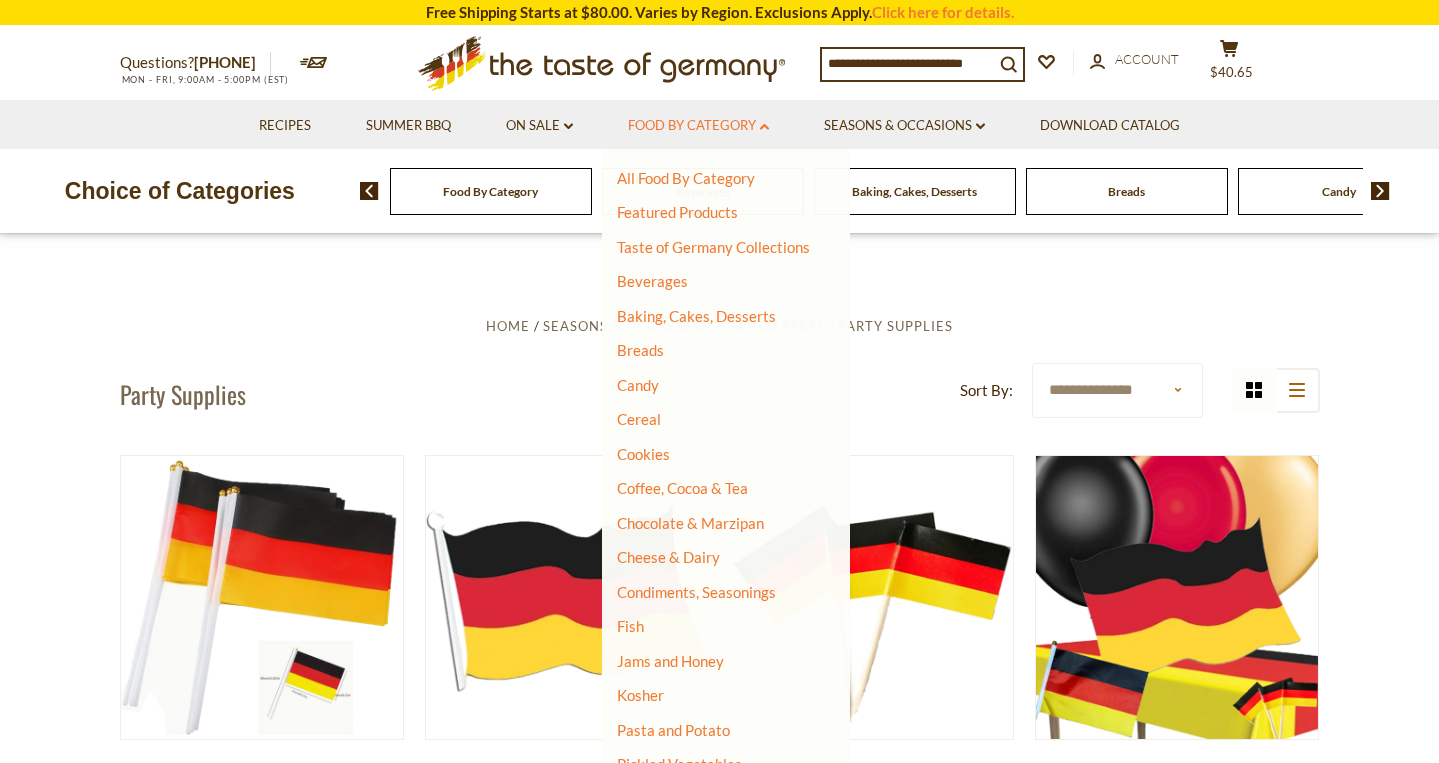 click on "Food By Category
dropdown_arrow" at bounding box center (698, 126) 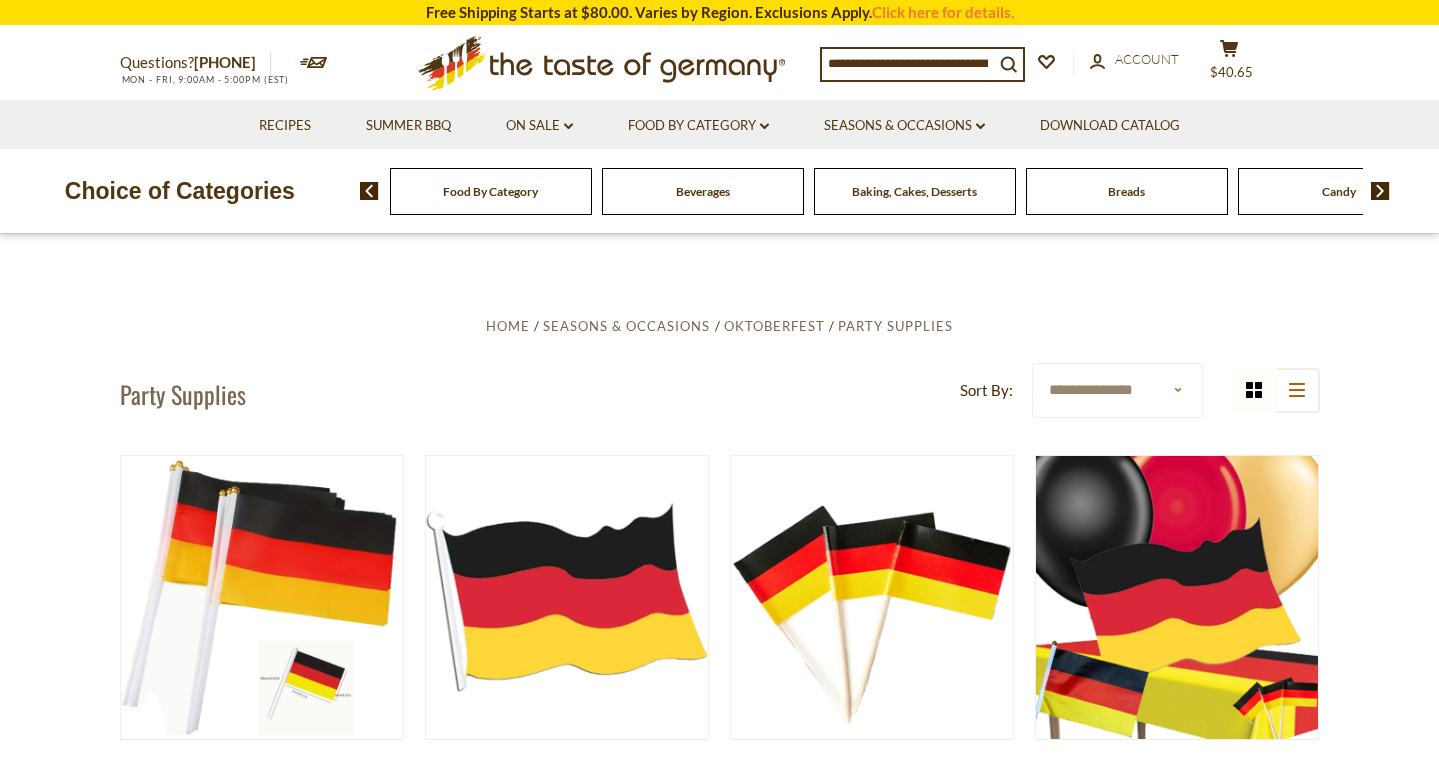 scroll, scrollTop: 0, scrollLeft: 0, axis: both 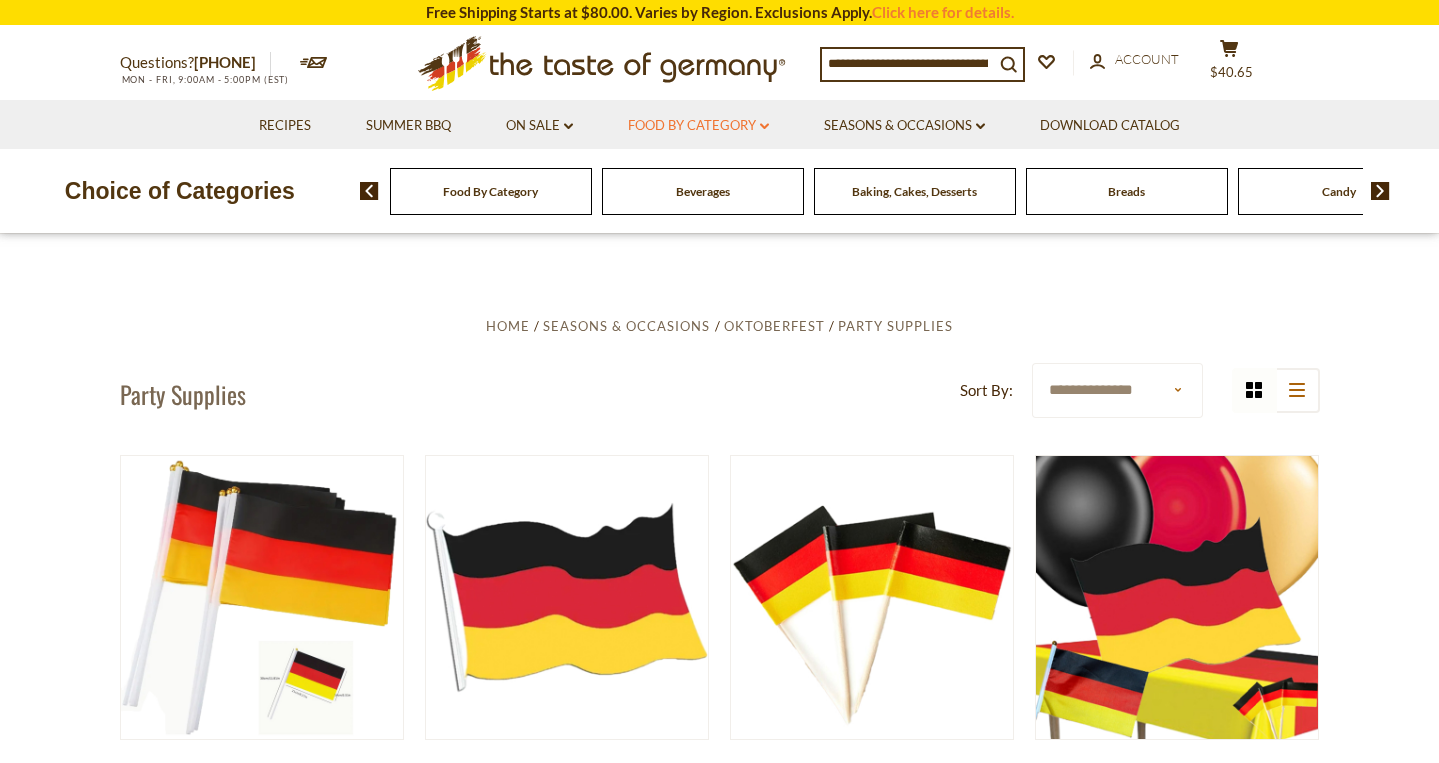 click on "Food By Category
dropdown_arrow" at bounding box center [698, 126] 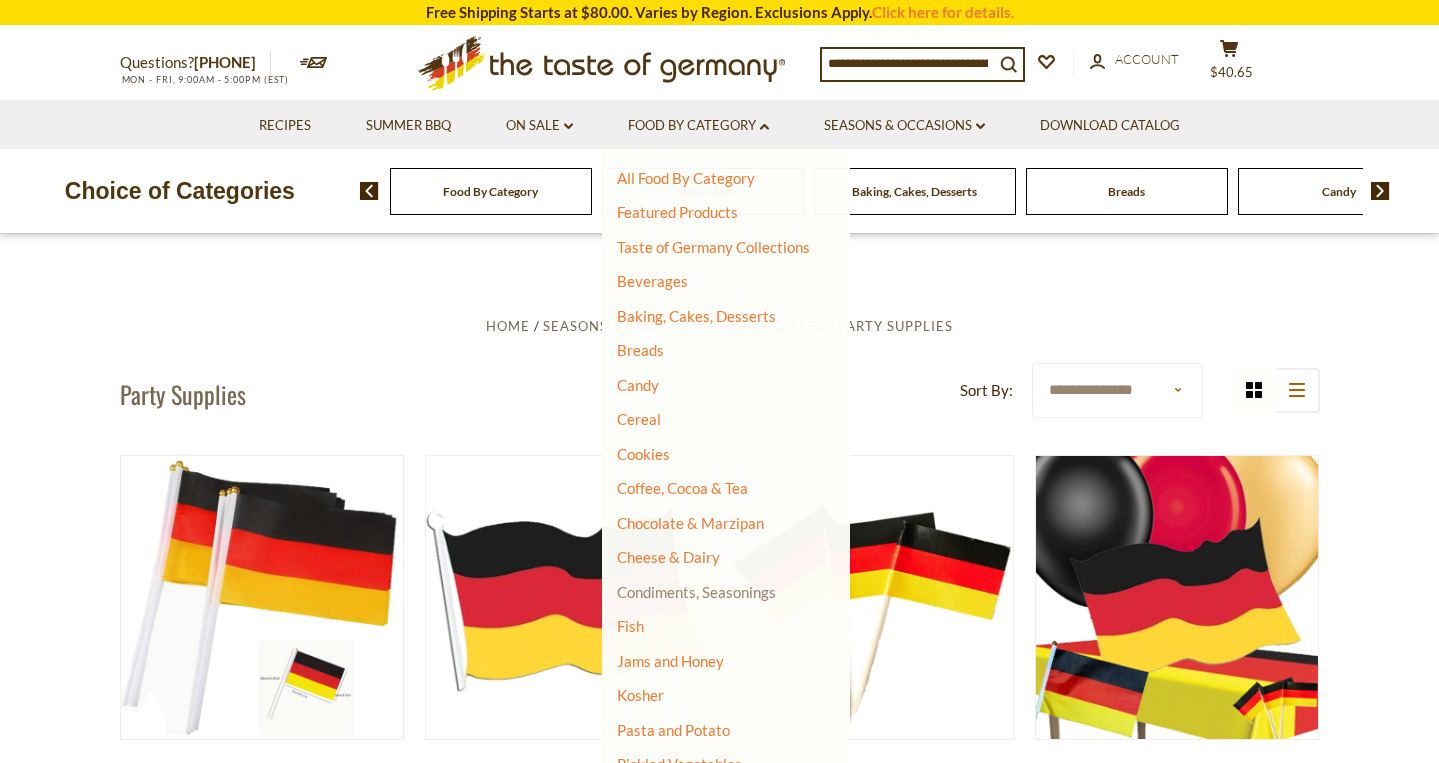 click on "Condiments, Seasonings" at bounding box center [696, 592] 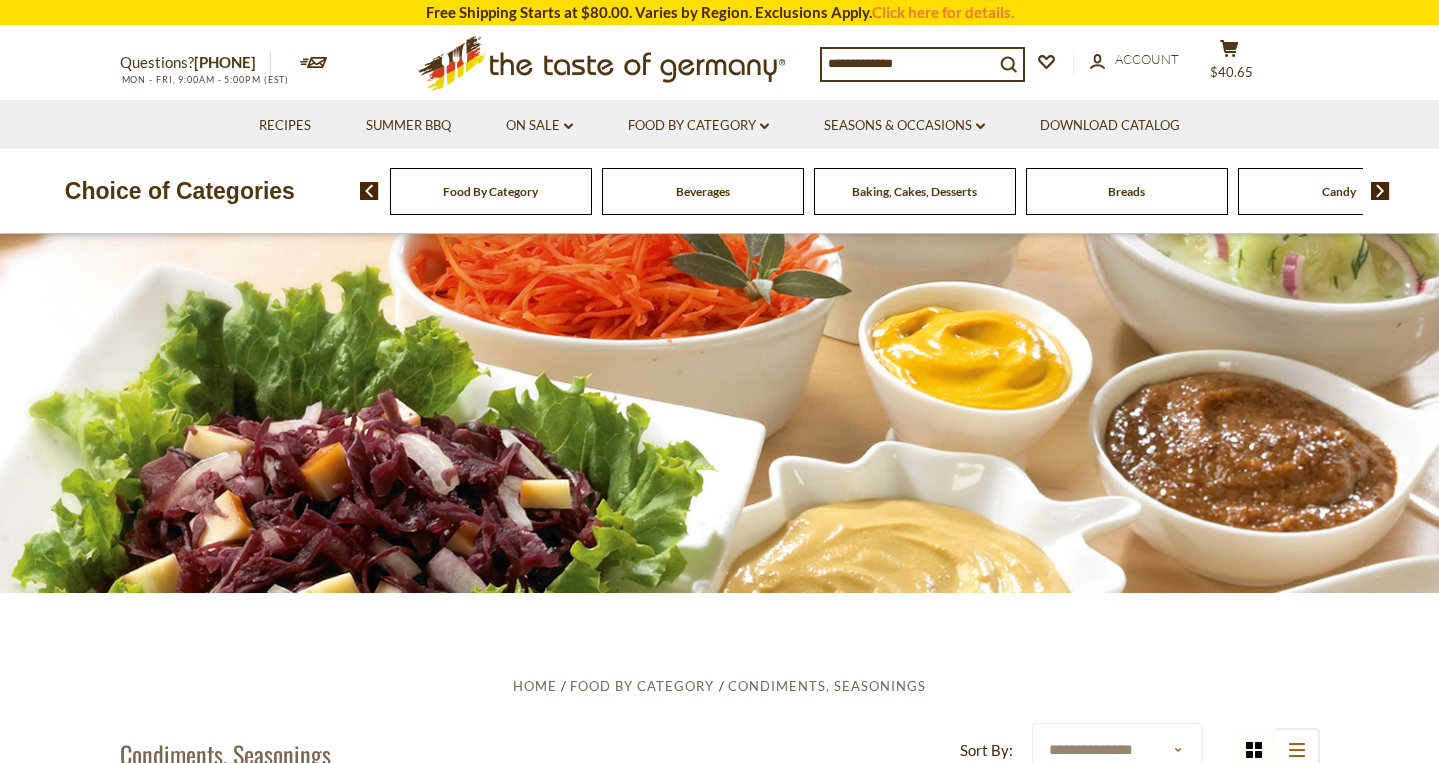 scroll, scrollTop: 437, scrollLeft: 0, axis: vertical 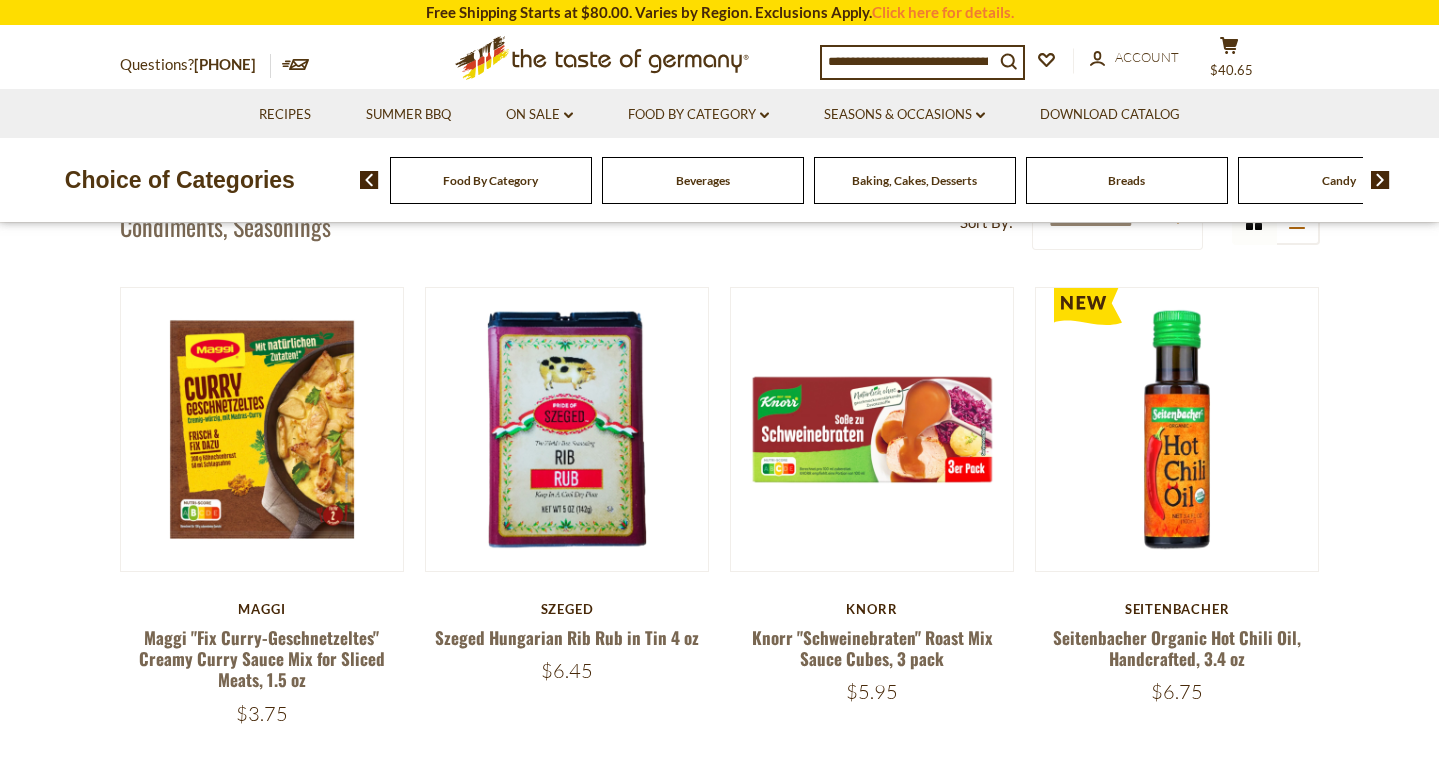 click on "Quick View
Szeged
Szeged Hungarian Rib Rub in Tin 4 oz
$6.45" at bounding box center [567, 485] 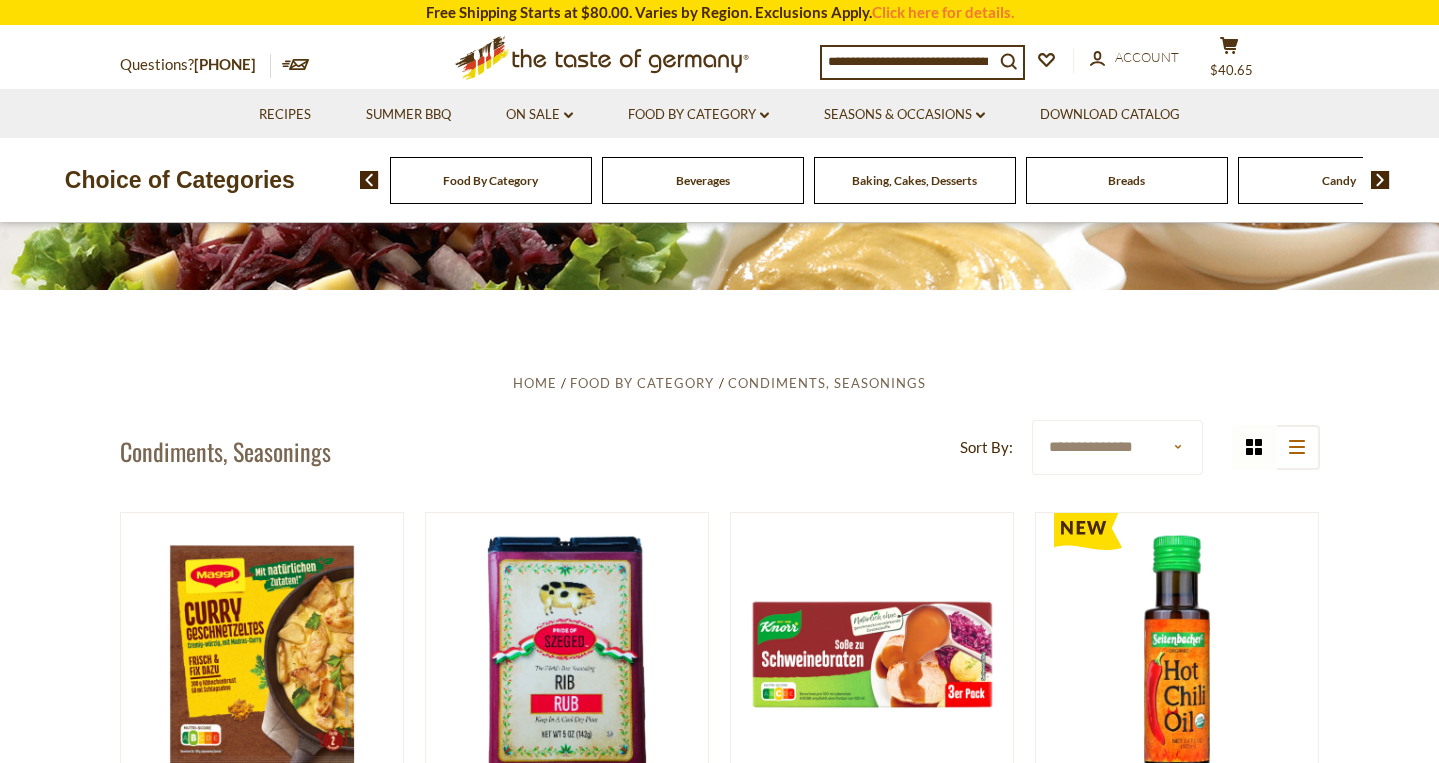 scroll, scrollTop: 376, scrollLeft: 0, axis: vertical 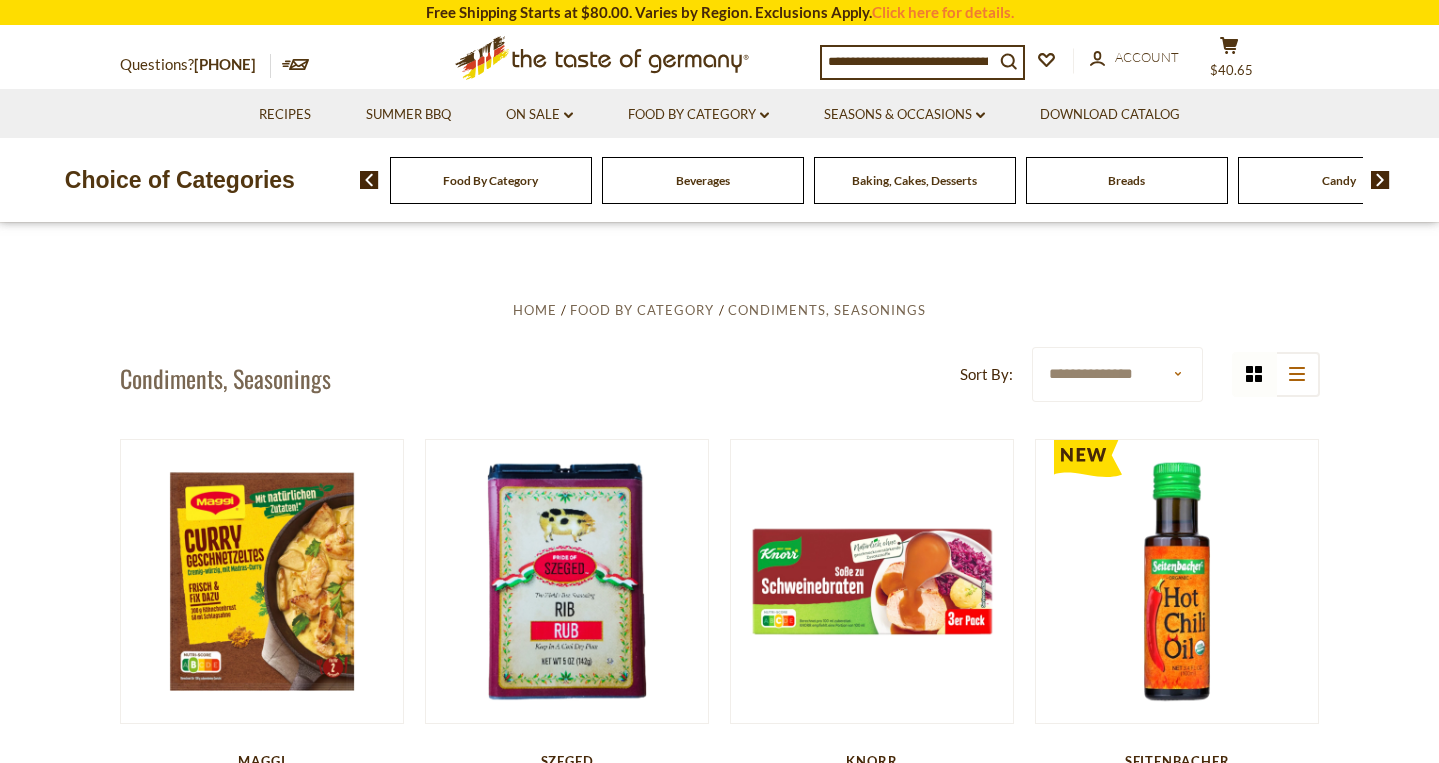 click at bounding box center (908, 61) 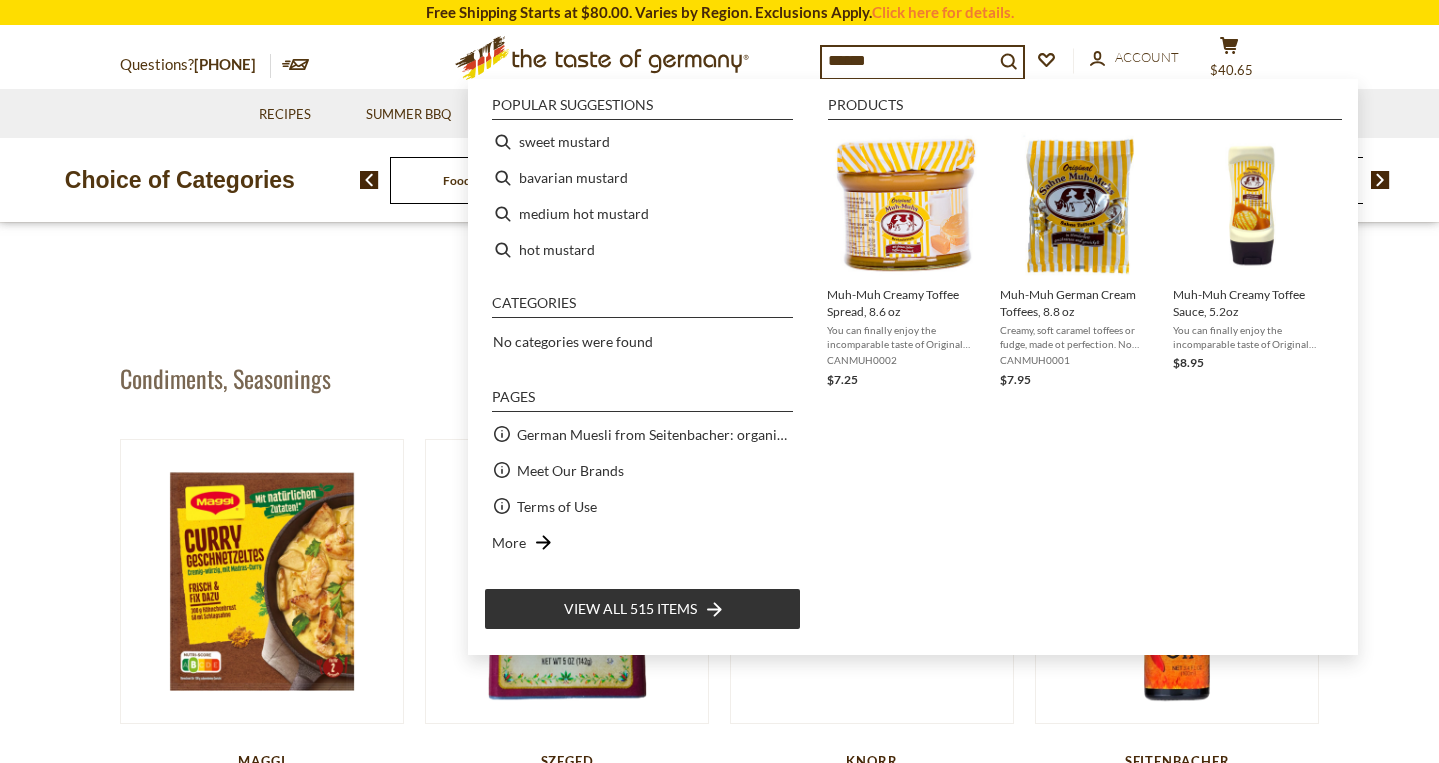 type on "*******" 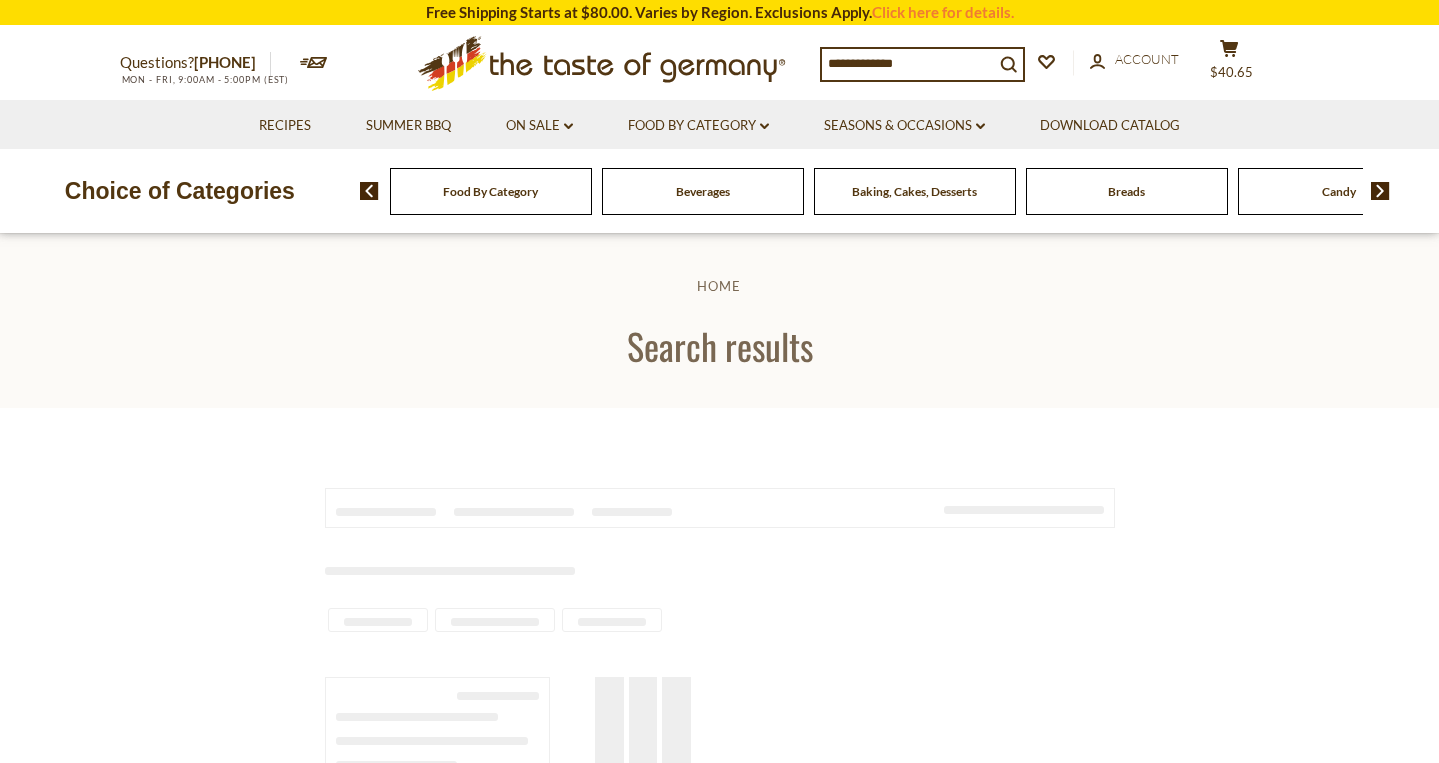 scroll, scrollTop: 0, scrollLeft: 0, axis: both 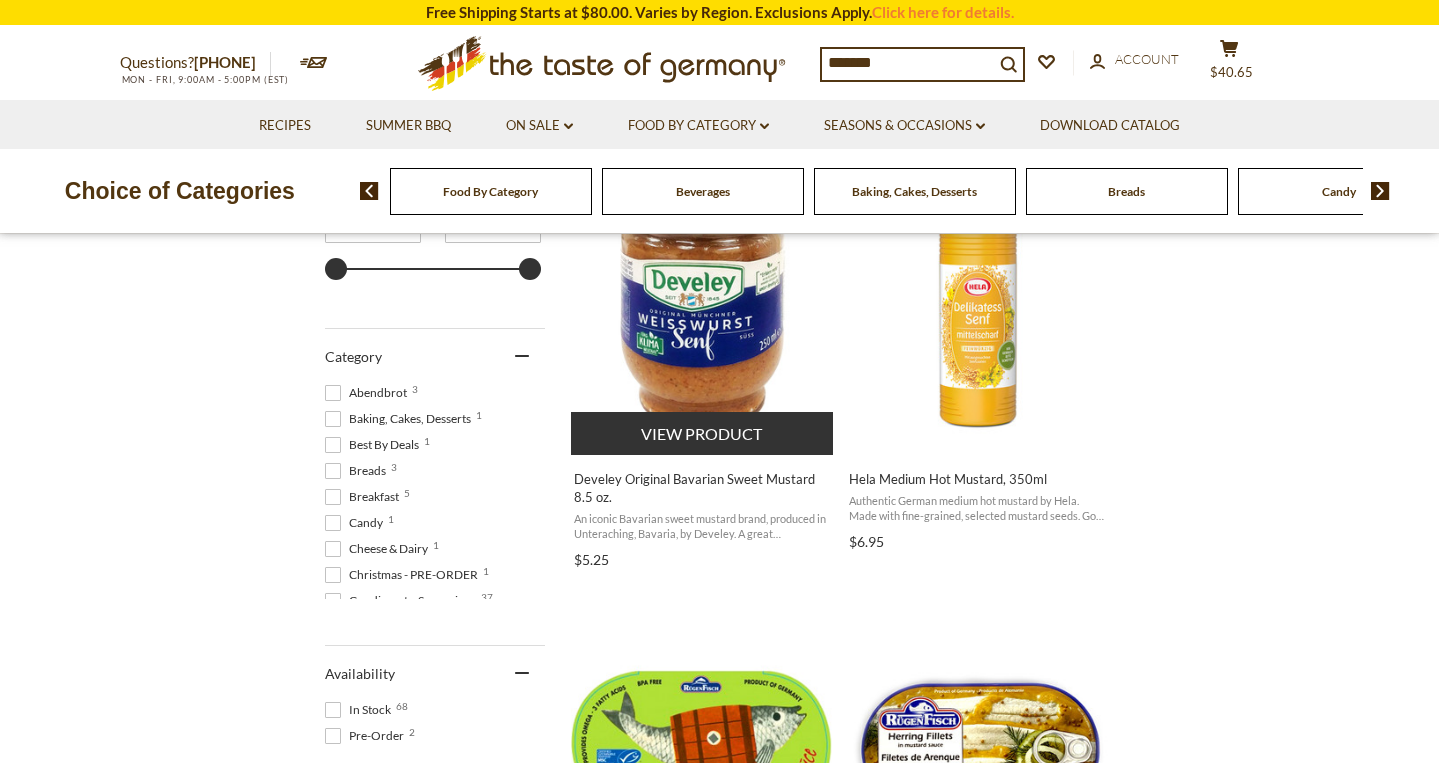 click on "View product" at bounding box center (702, 433) 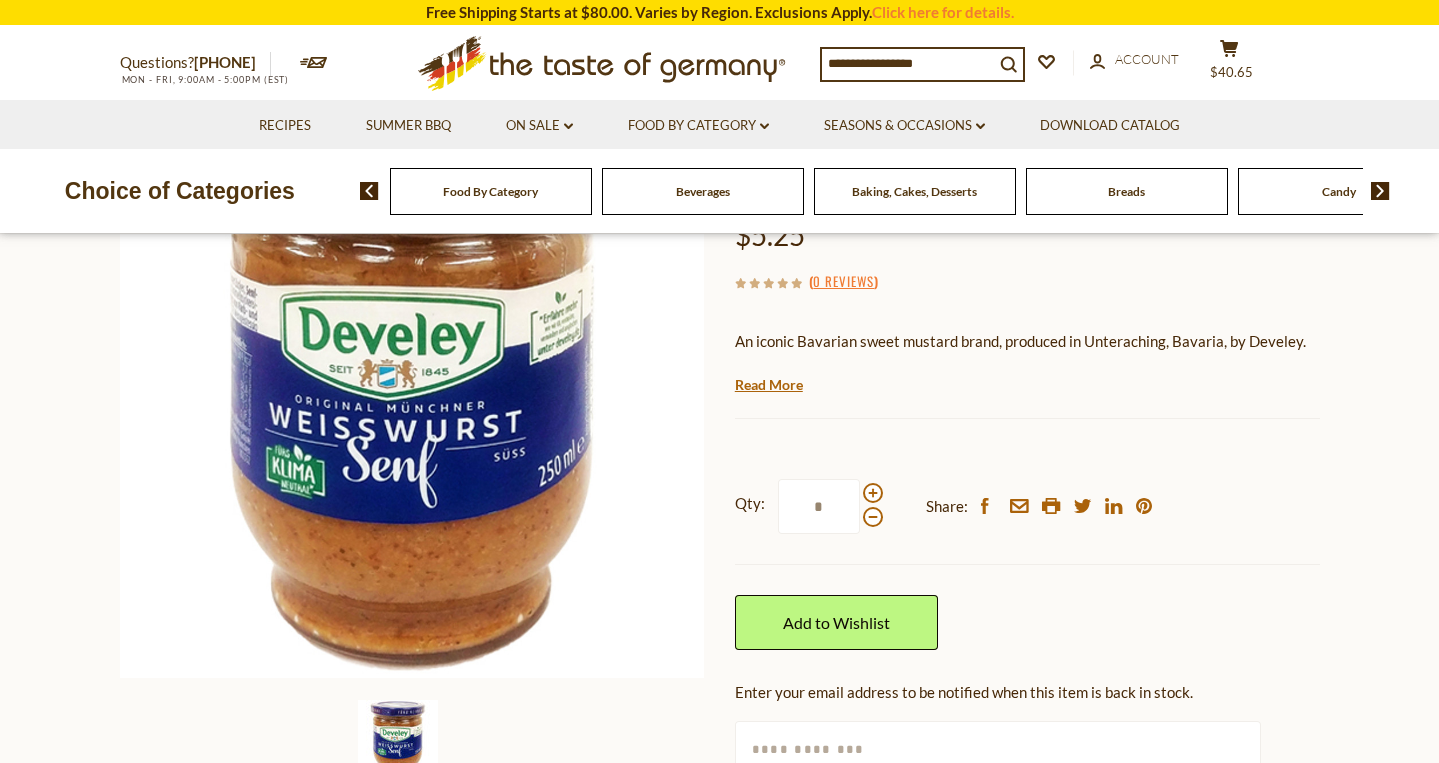 scroll, scrollTop: 245, scrollLeft: 0, axis: vertical 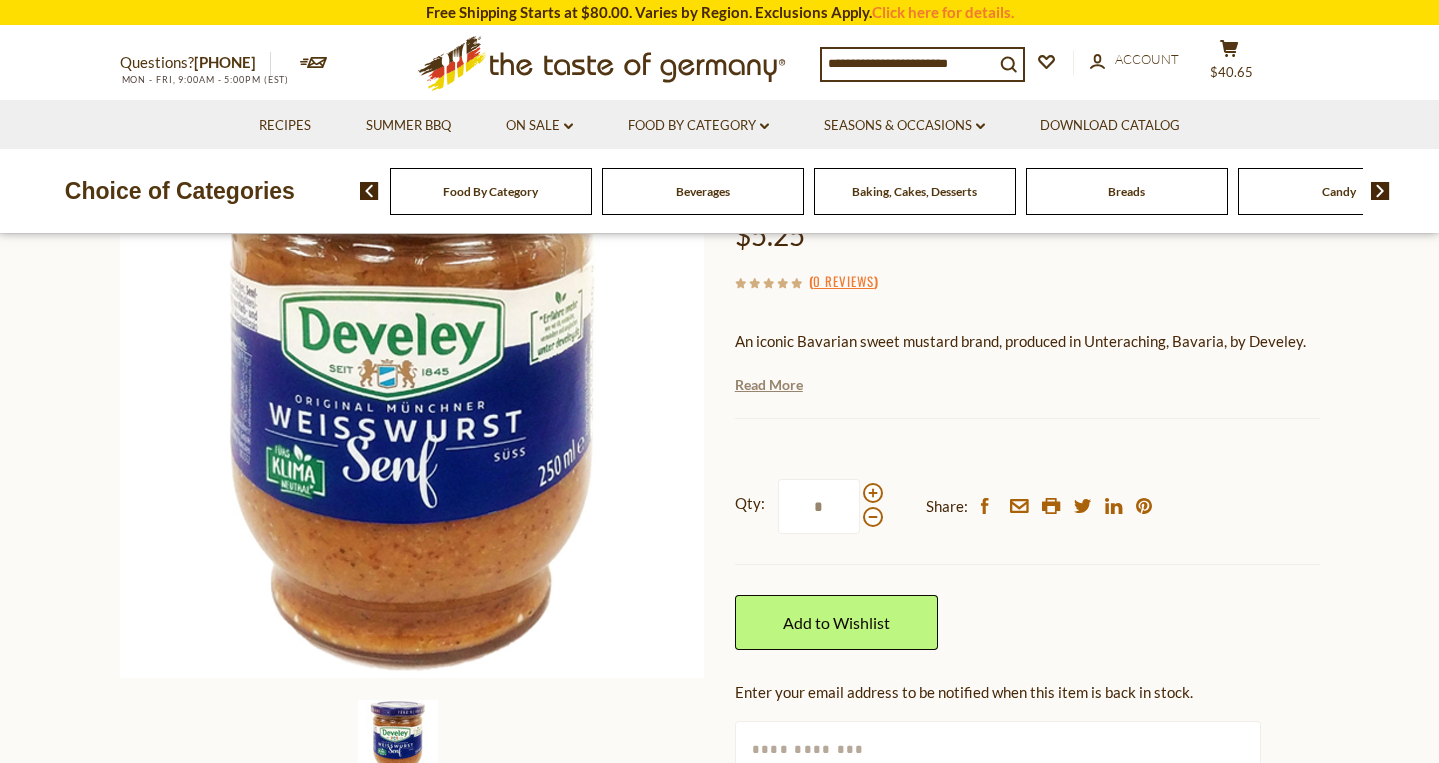 click on "Read More" at bounding box center (769, 385) 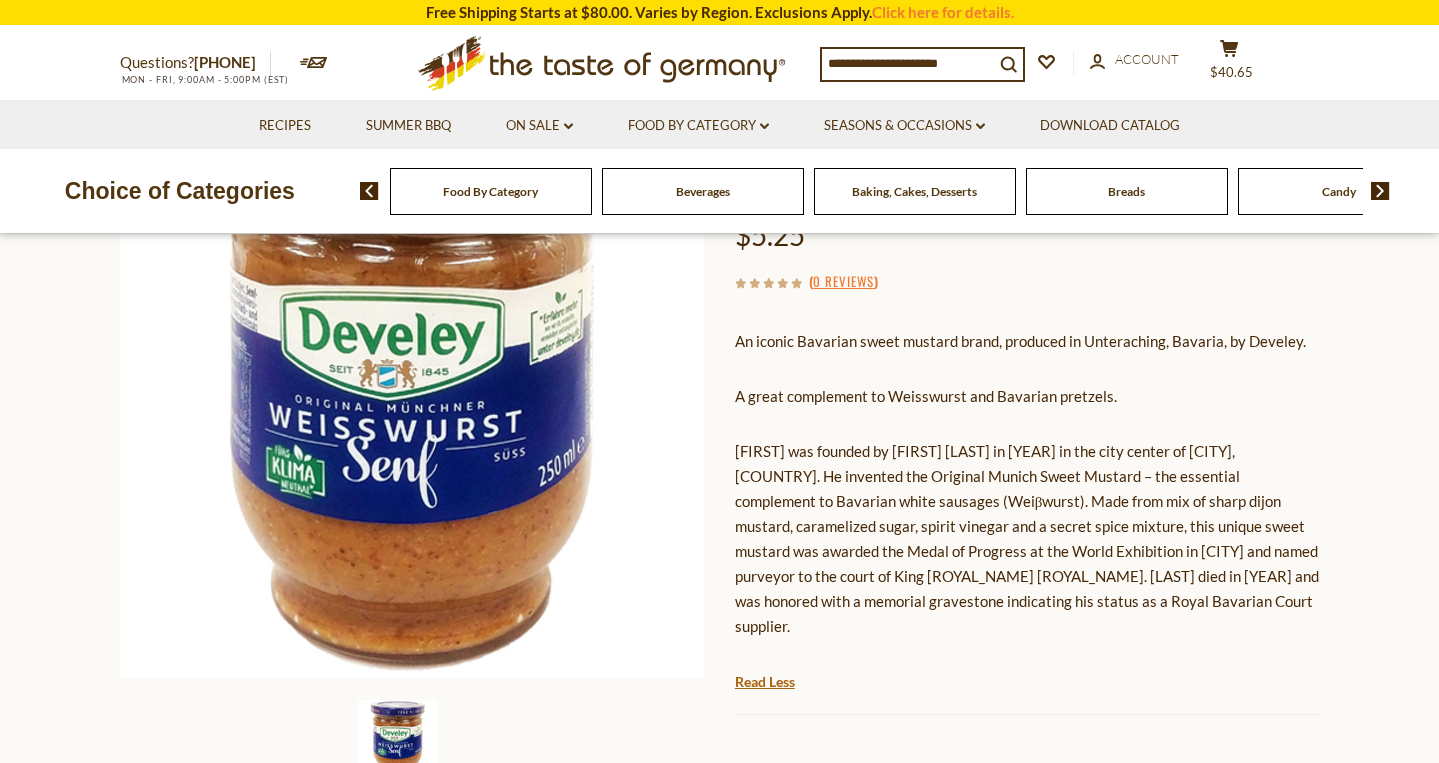 click on "A great complement to Weisswurst and Bavarian pretzels." at bounding box center (1027, 396) 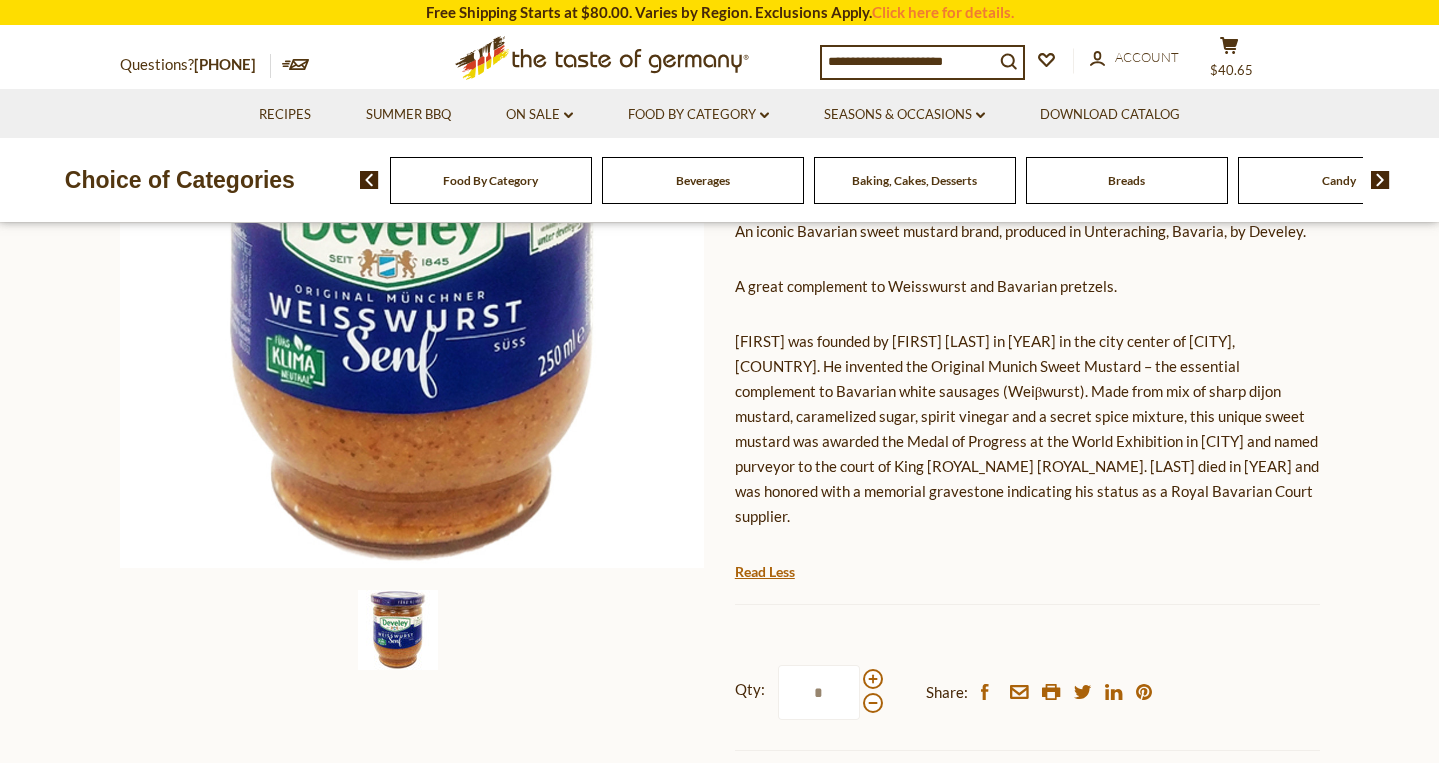 scroll, scrollTop: 537, scrollLeft: 0, axis: vertical 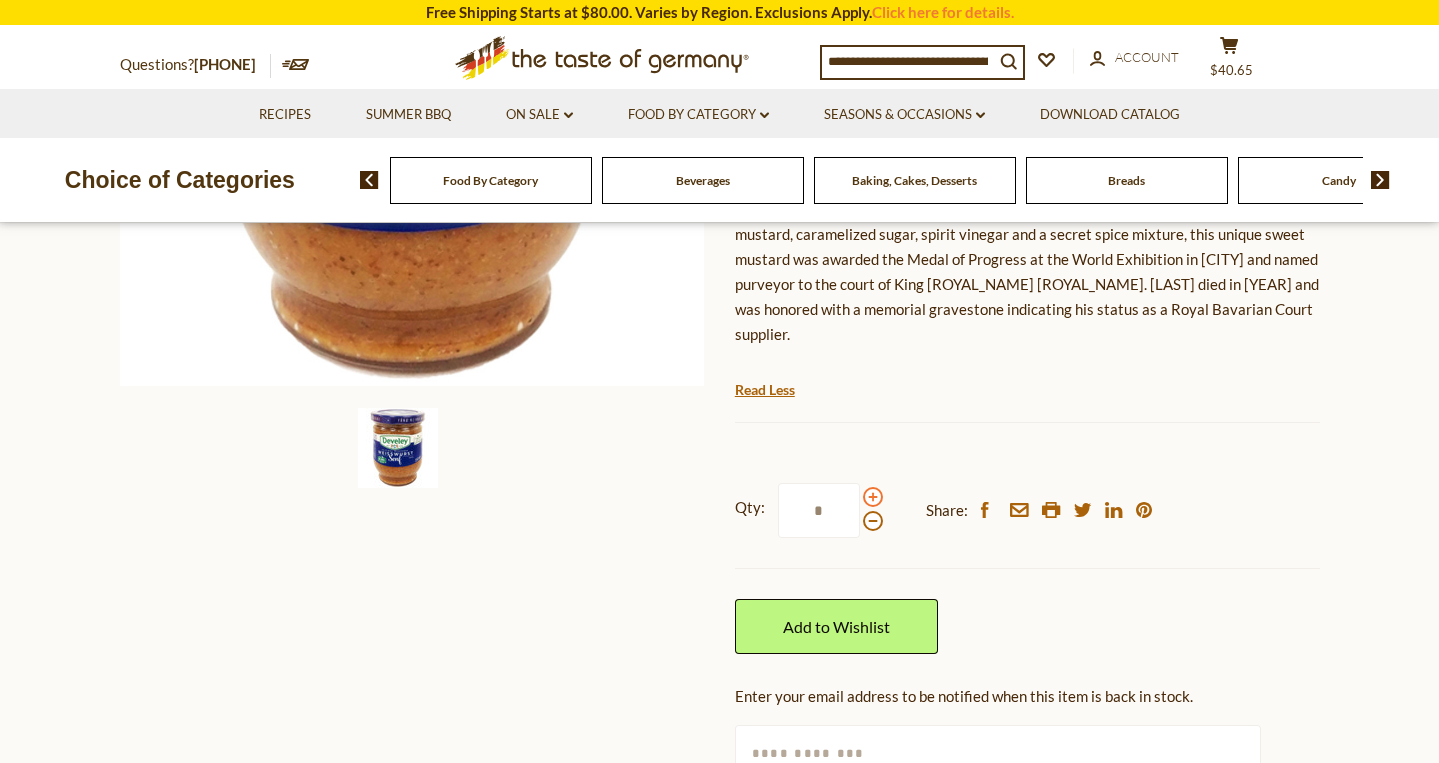 click at bounding box center [873, 497] 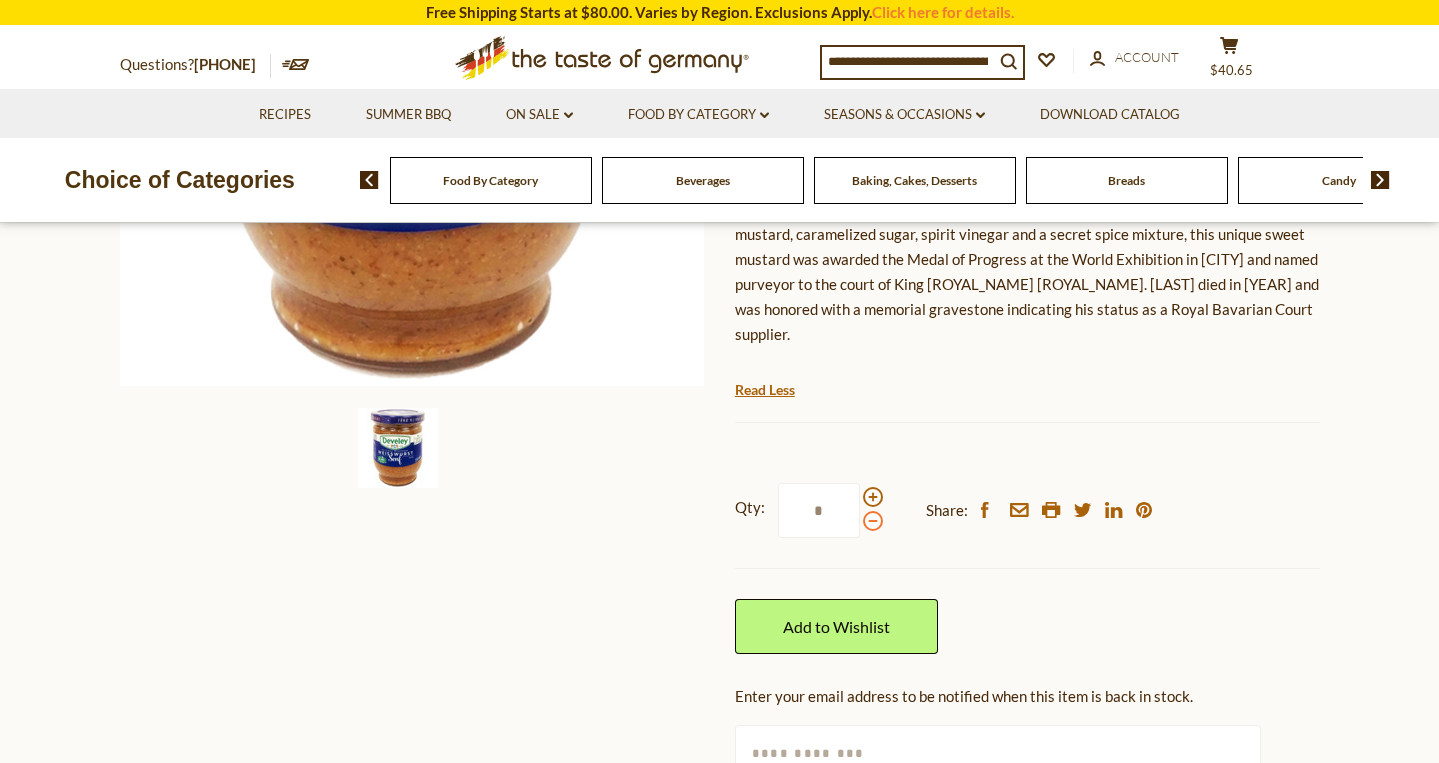 click at bounding box center [873, 521] 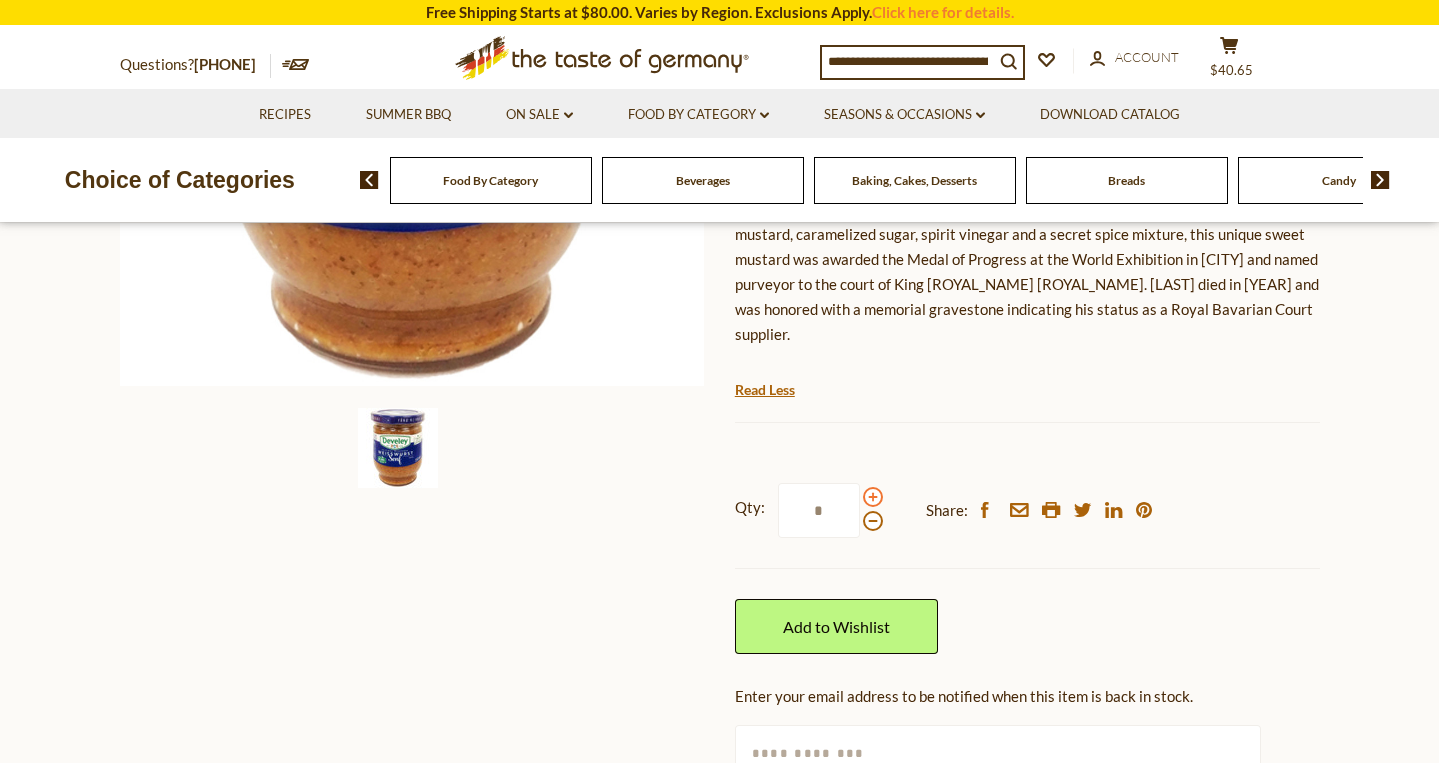 click at bounding box center (873, 497) 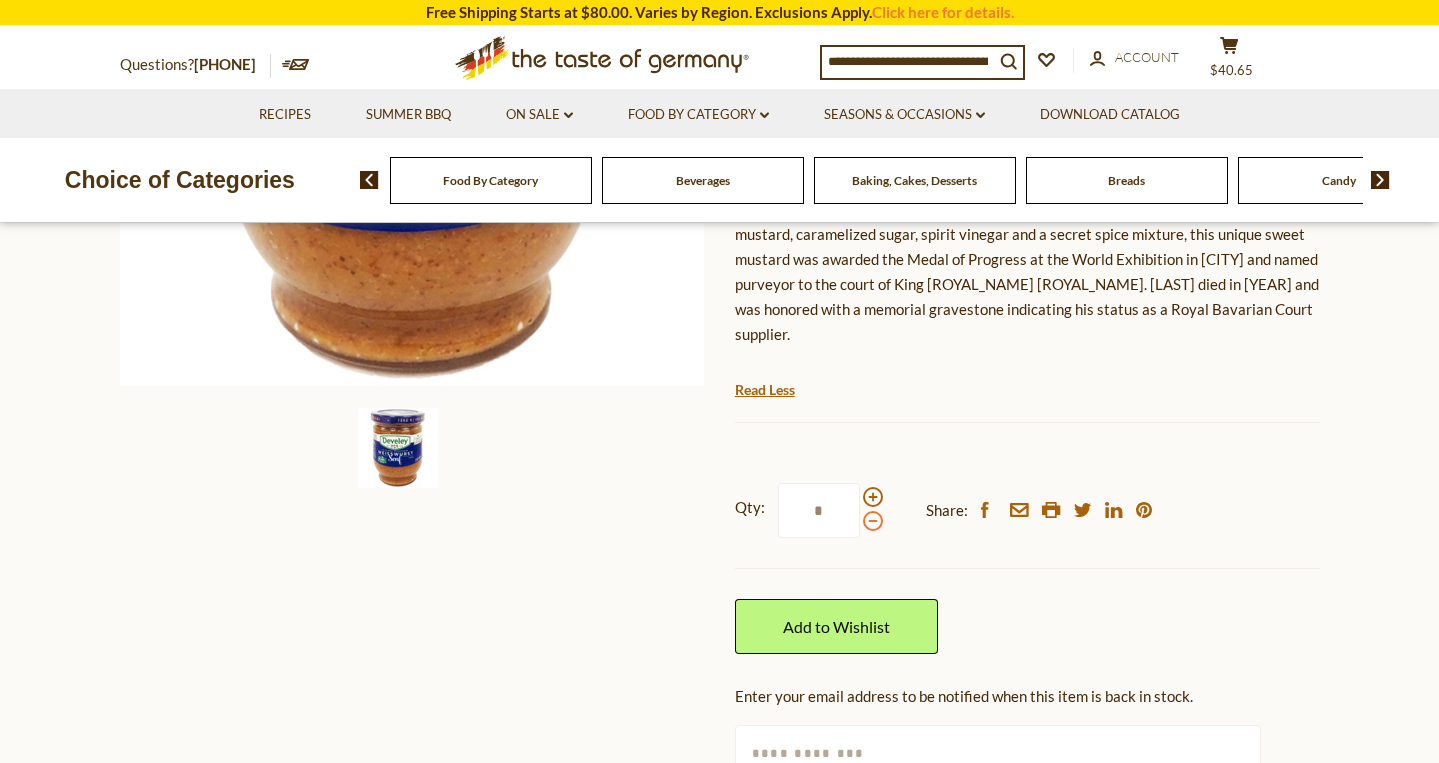 click at bounding box center [873, 521] 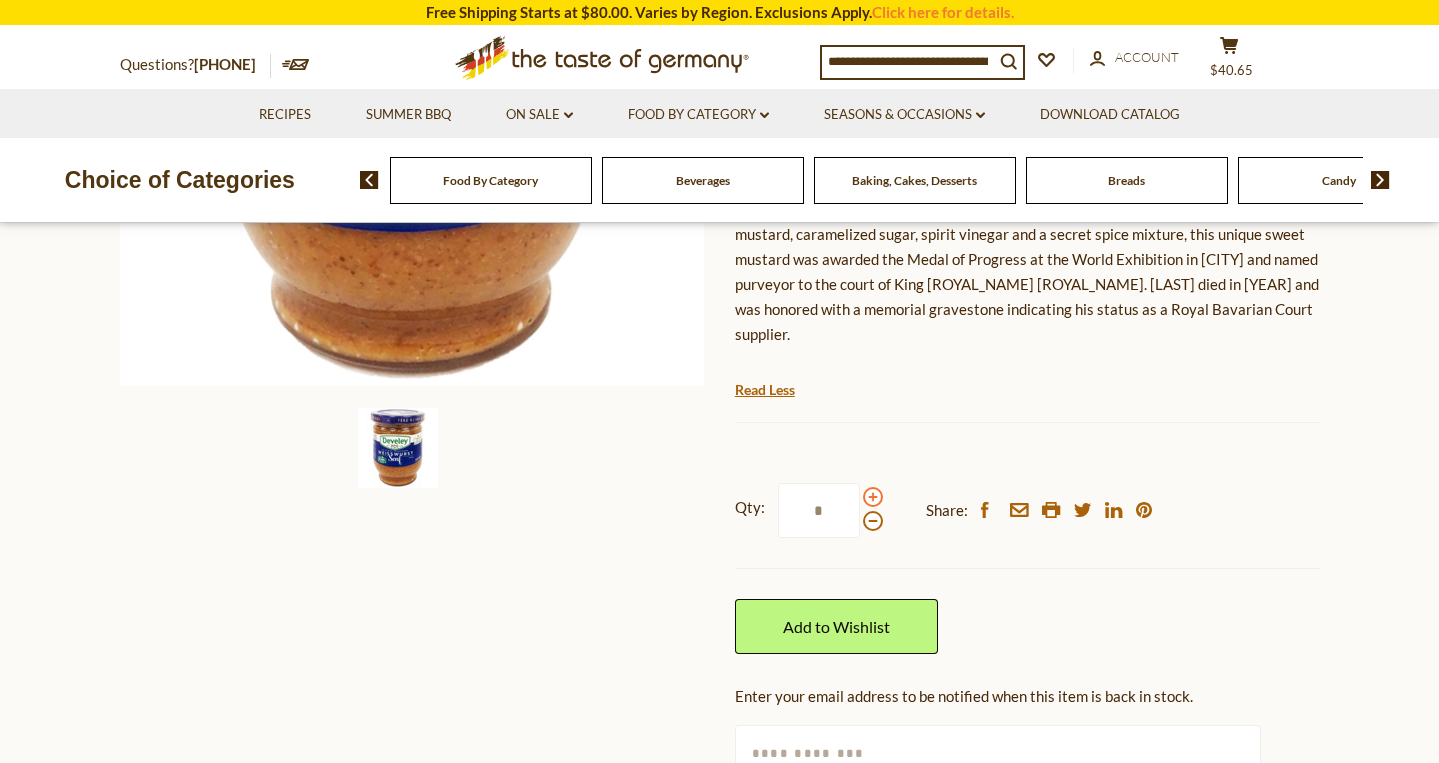 click at bounding box center (873, 497) 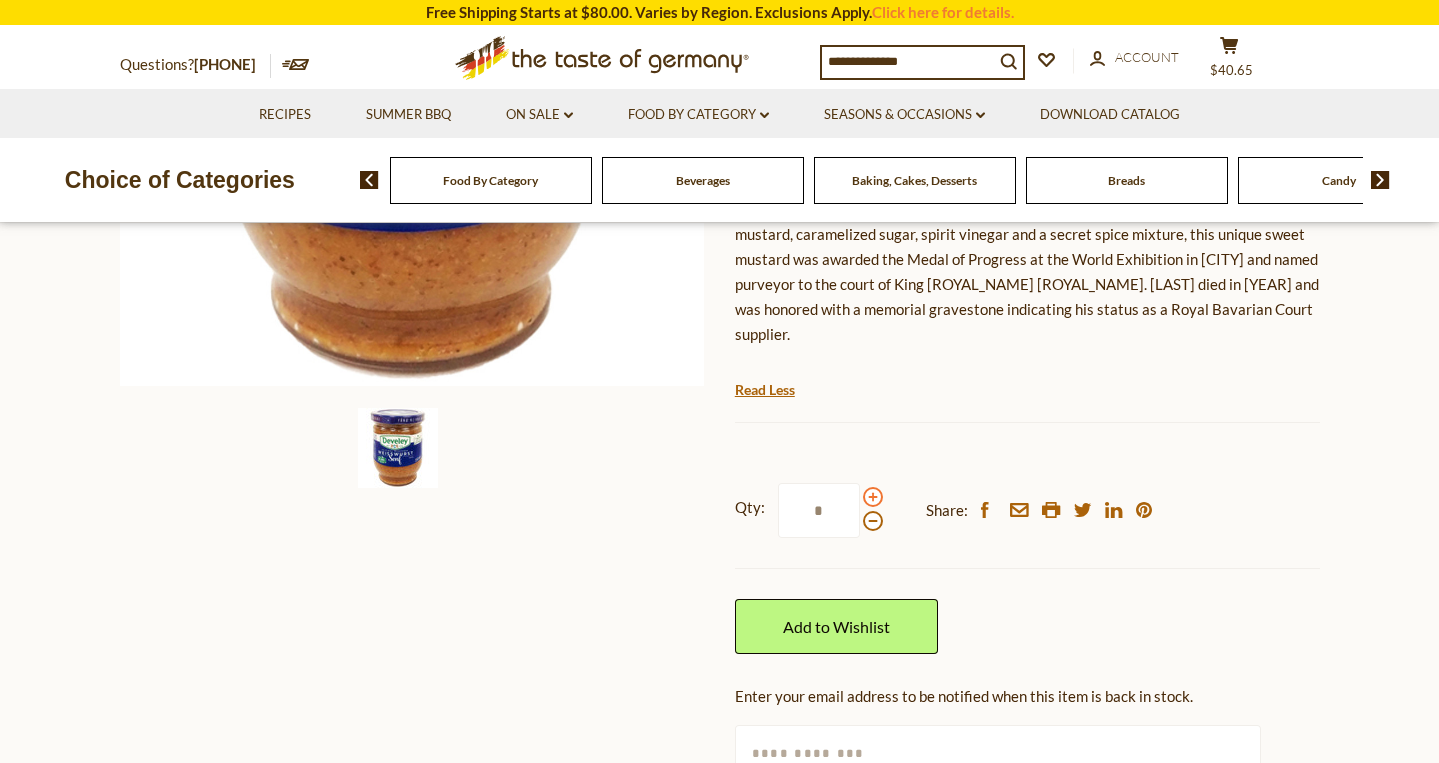 click at bounding box center (873, 497) 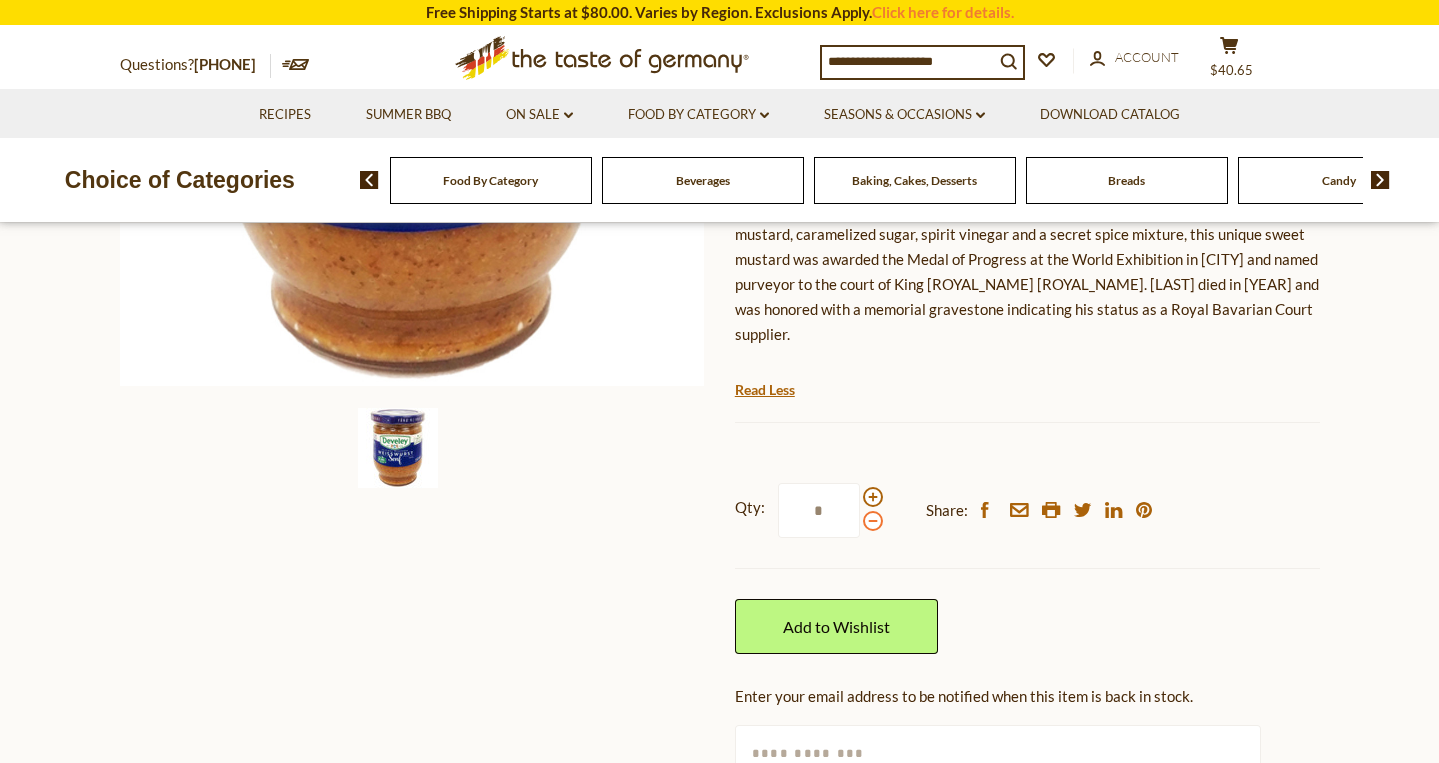 click at bounding box center (873, 521) 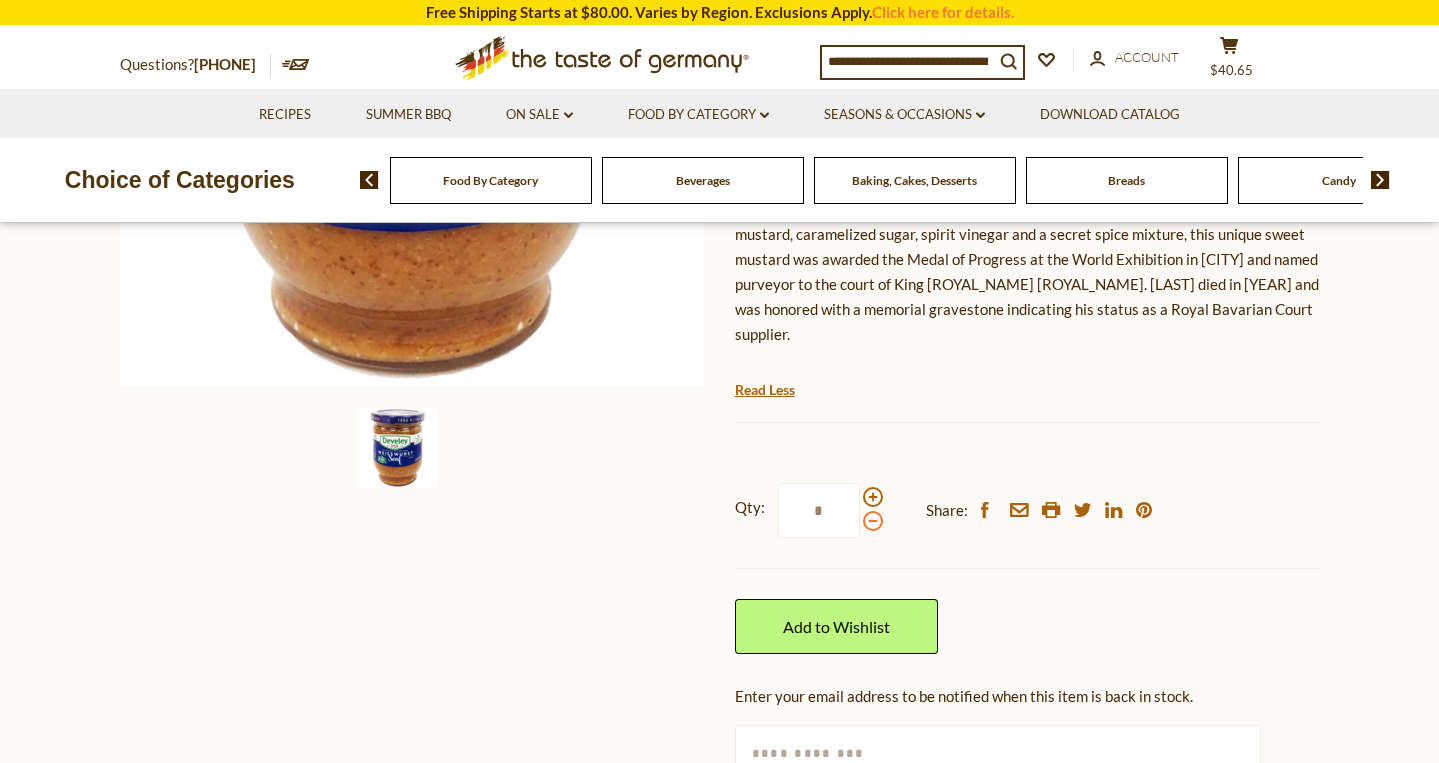 click at bounding box center [873, 521] 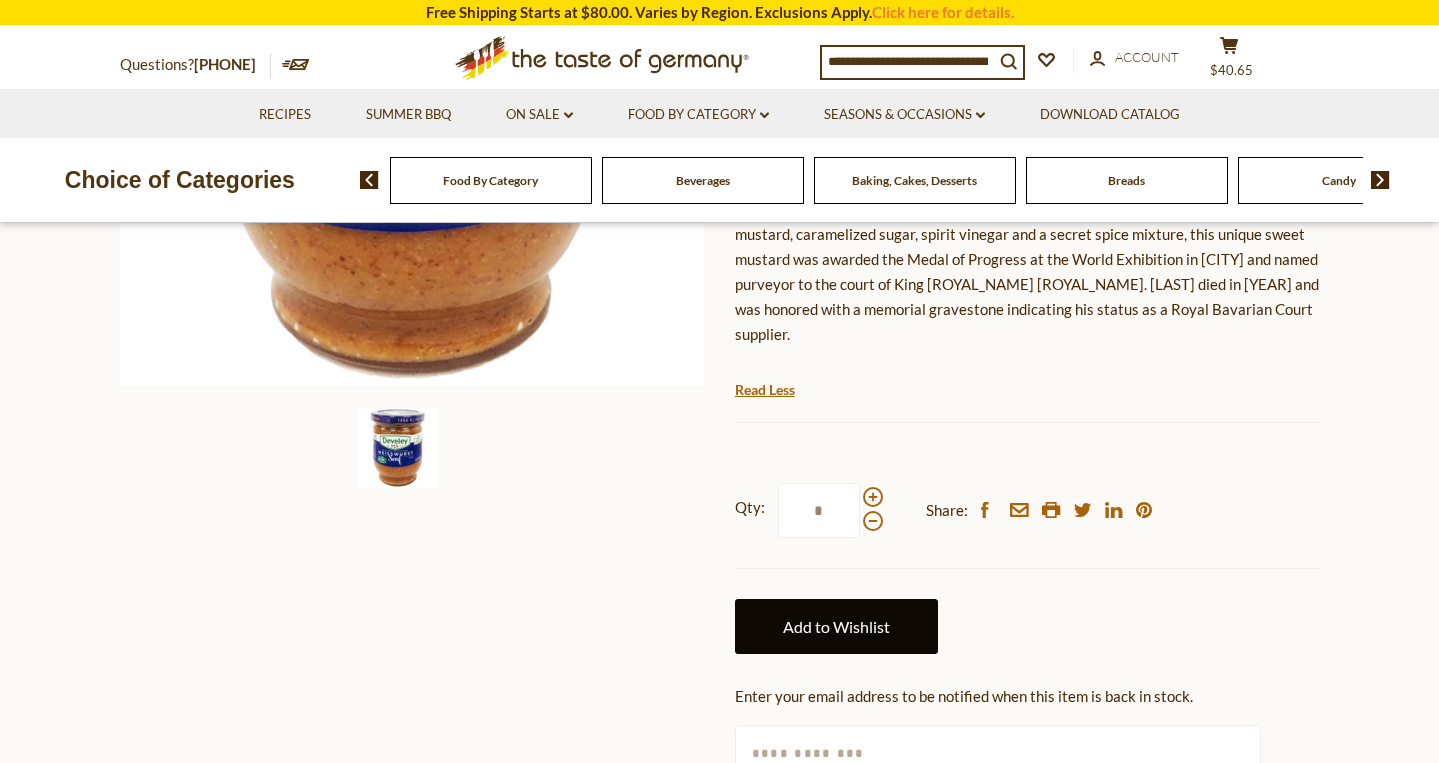 click on "Add to Wishlist" at bounding box center [836, 626] 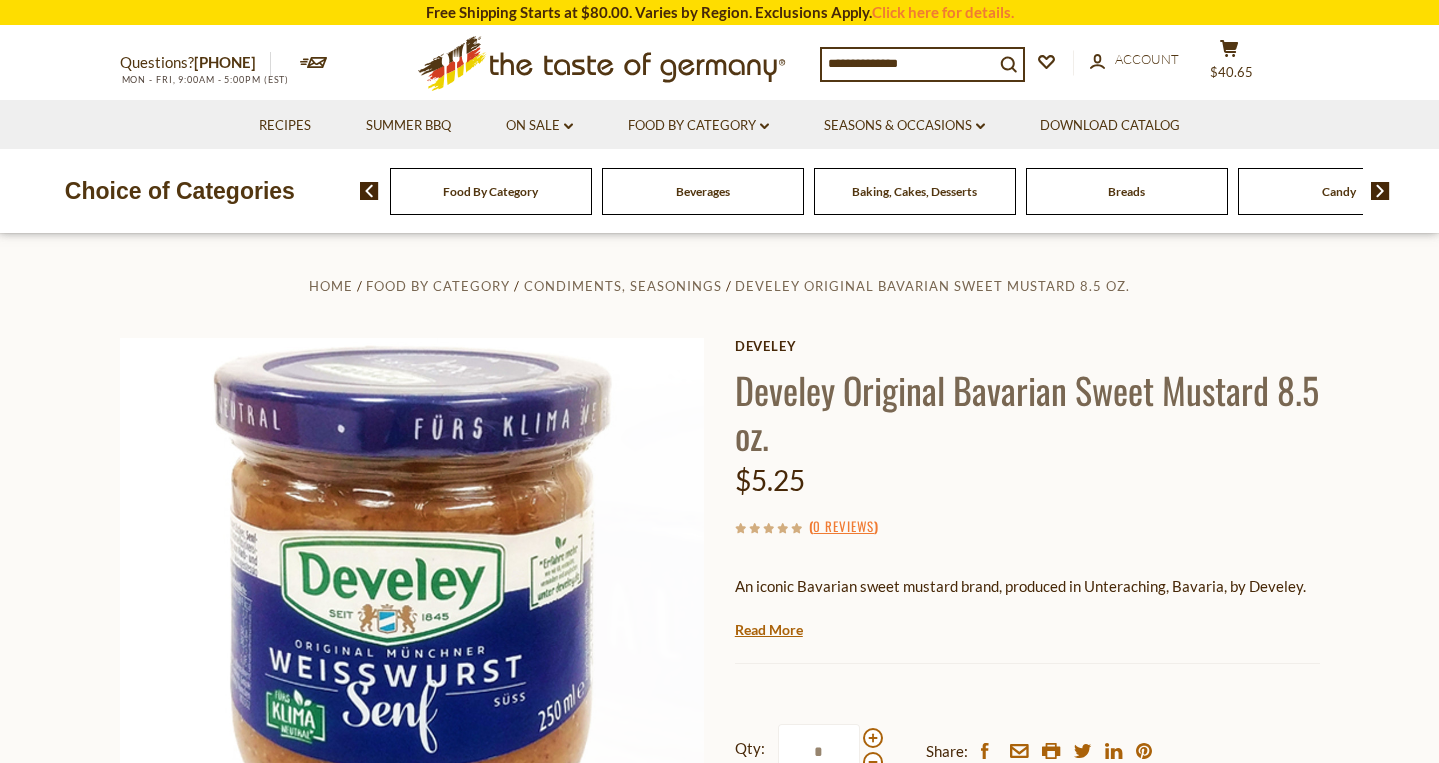 scroll, scrollTop: 0, scrollLeft: 0, axis: both 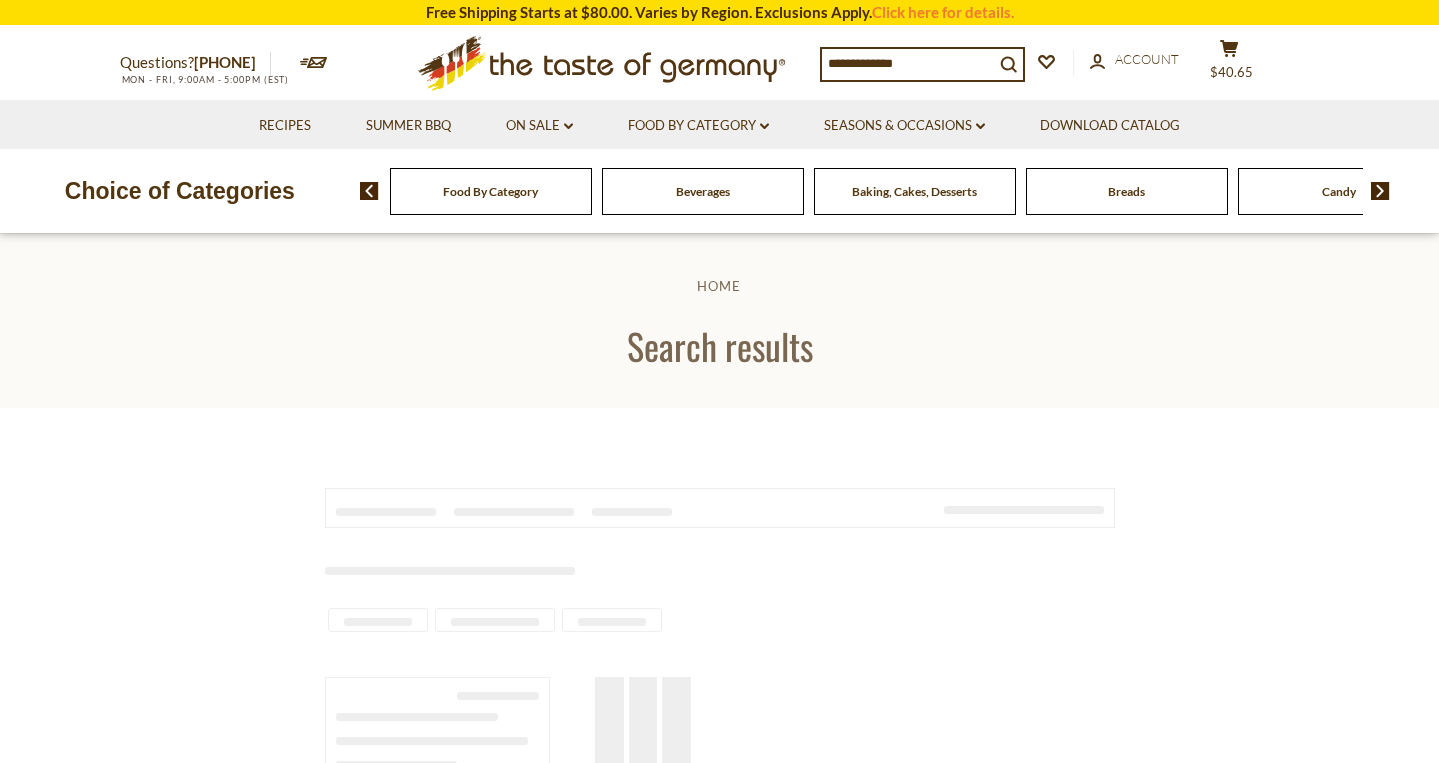 type on "*******" 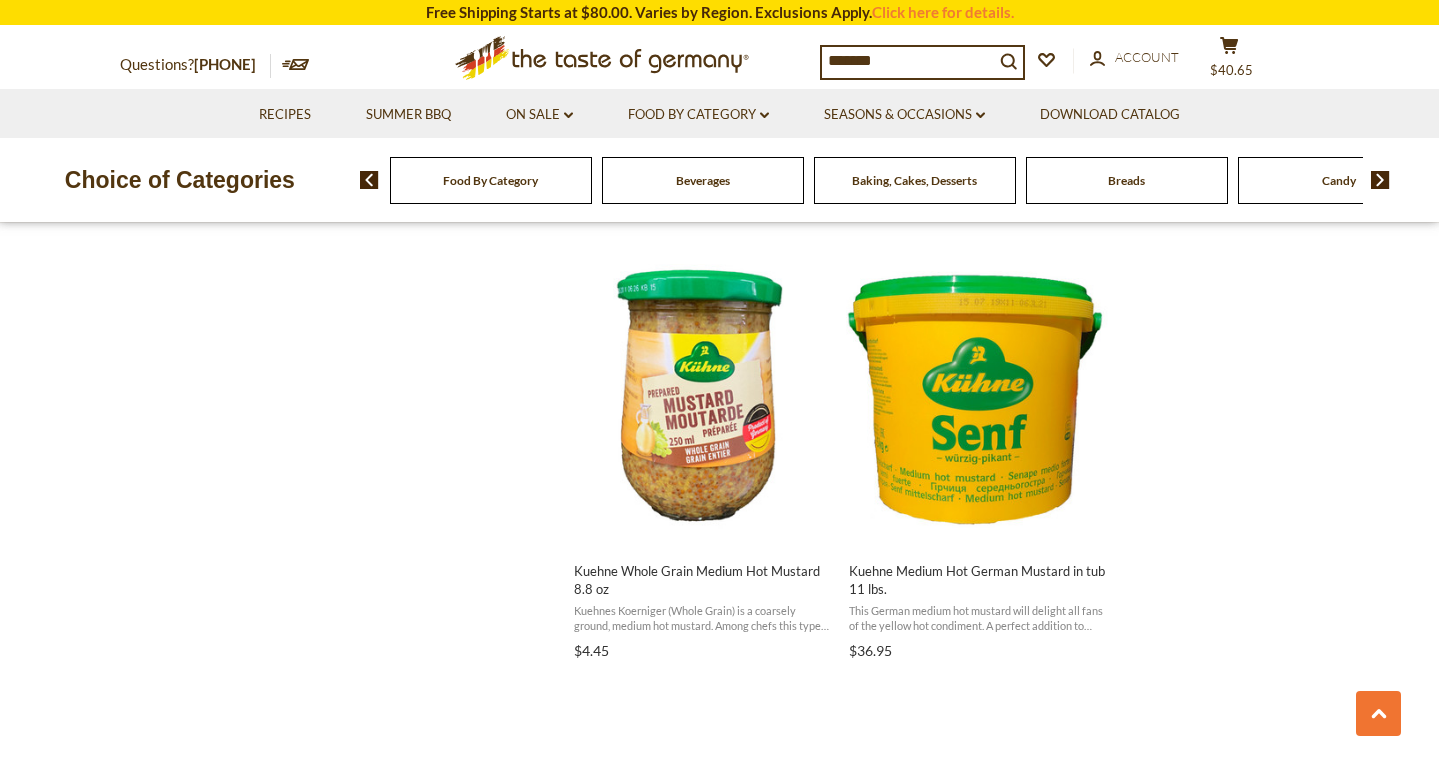 scroll, scrollTop: 2542, scrollLeft: 0, axis: vertical 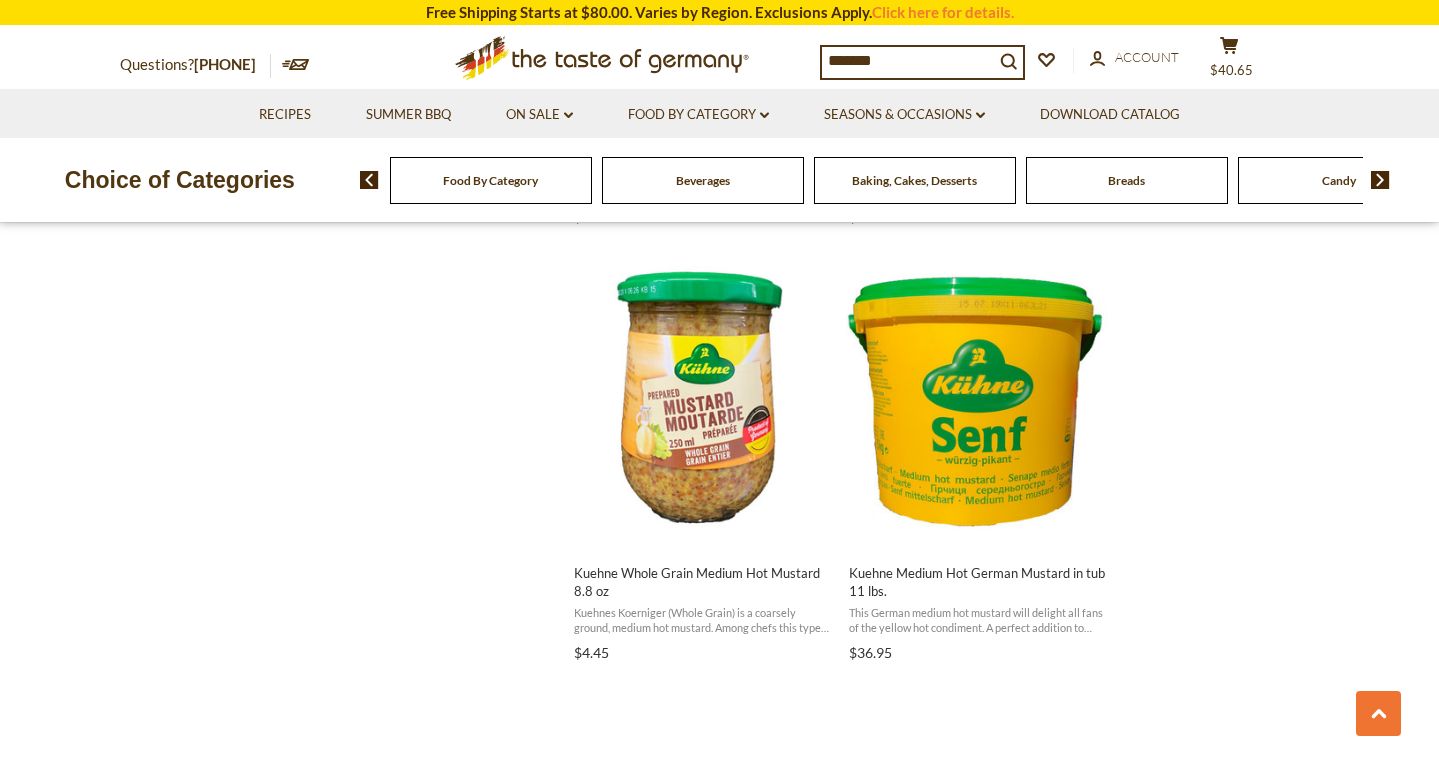 click on "Products 108 Pages 6
Showing  108  results for " mustard "
Relevance Relevance Title: A-Z Title: Z-A Date: New to Old Date: Old to New Price: Low to High Price: High to Low Discount: High to Low Bestselling
Price , $ *  –  *** $2 $155 $2 $40 $79 $117 $155 Category Abendbrot 3 Baking, Cakes, Desserts 1 Best By Deals 1 Breads 3 Breakfast 5 Candy 1 Cheese & Dairy 1 Christmas - PRE-ORDER 1 Condiments, Seasonings 37 Father's Day 14 Featured Products 3 Fish 4 Food By Category 2 Game Day 5 Kosher 1 Oktoberfest 31 Oktoberfest Foods 13 On Sale 3 Pickled Vegetables 6 Plant-Based 1 Restaurants and Food Service 6 Salad Dressings & Dips 6 Sausages 35 Savory Snacks 1 Soups & Sauces 1 Springfest 13 St. Patrick's Day 1 Summer BBQ 33 Taste of Germany Collections 7 Thanksgiving & Advent 7 Wholesale 4 Wholesale & Restaurants 5 Availability In Stock 68 Pre-Order 2" at bounding box center [719, -205] 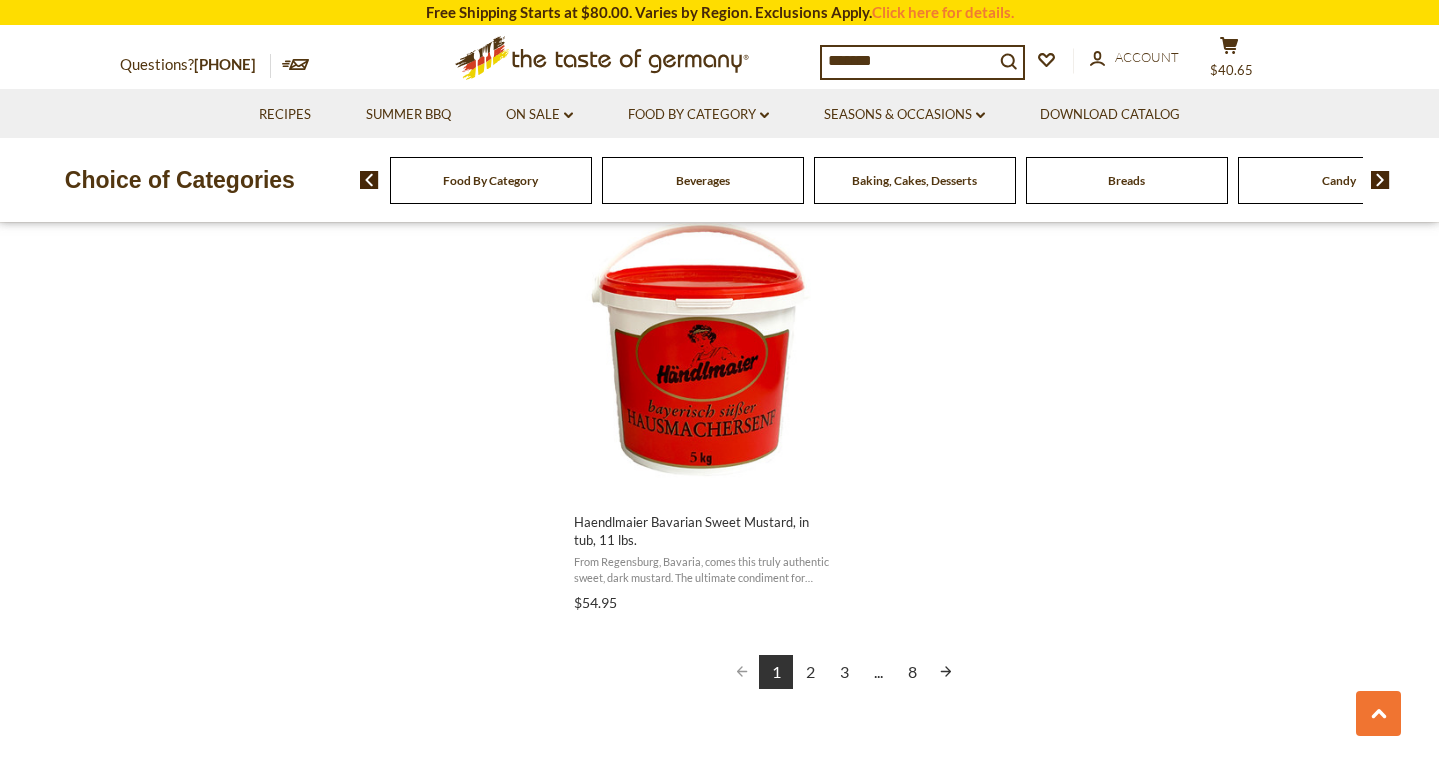 scroll, scrollTop: 3464, scrollLeft: 0, axis: vertical 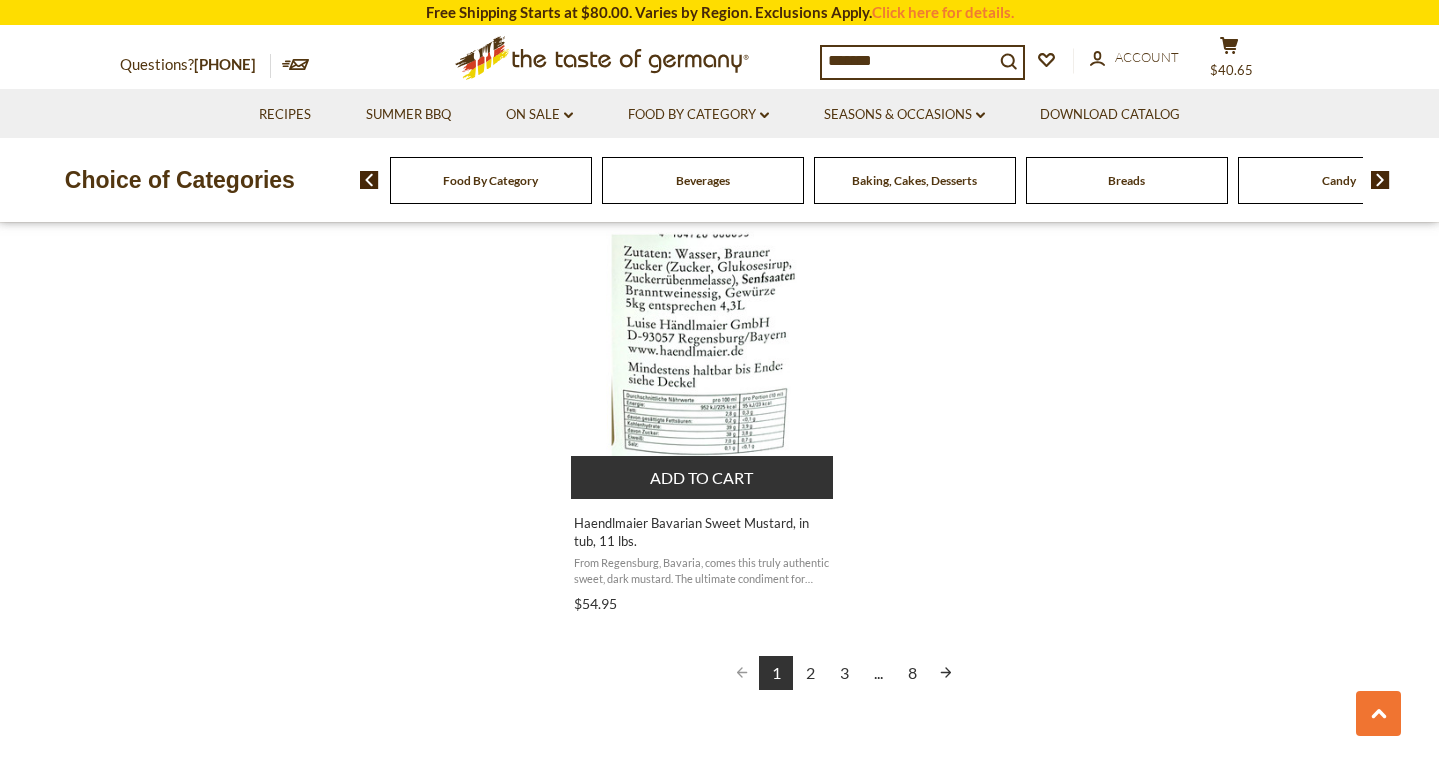 click on "Haendlmaier Bavarian Sweet Mustard, in tub, 11 lbs." at bounding box center [703, 532] 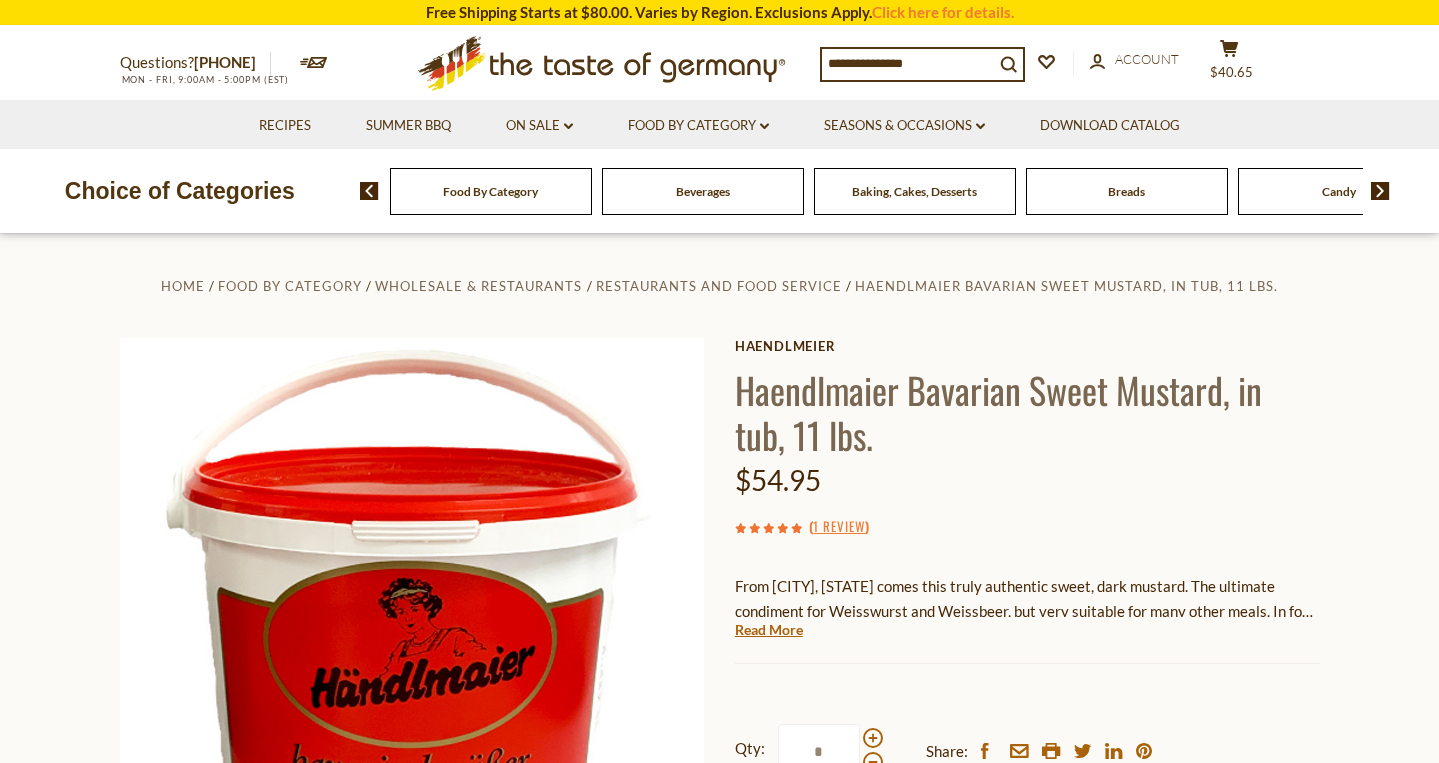 scroll, scrollTop: 0, scrollLeft: 0, axis: both 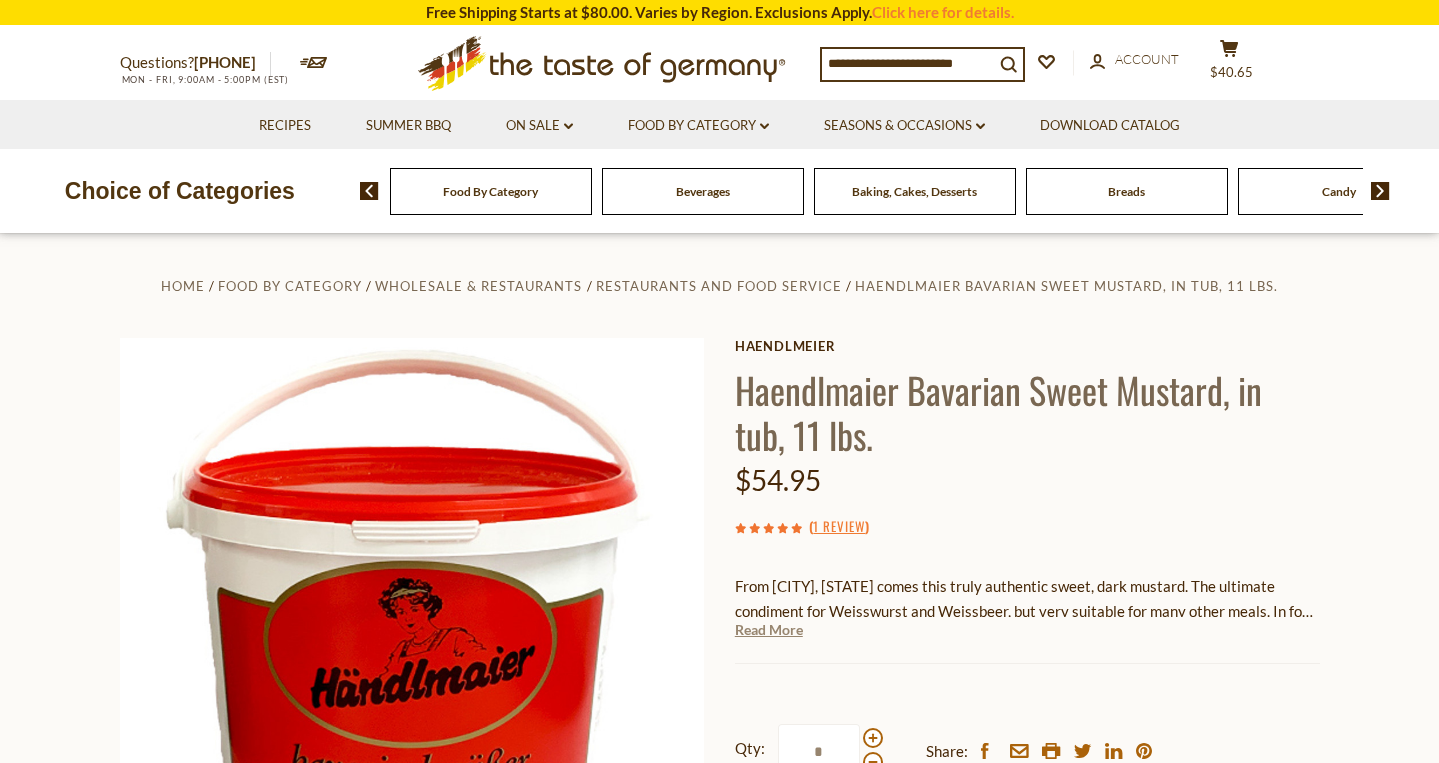 click on "Read More" at bounding box center (769, 630) 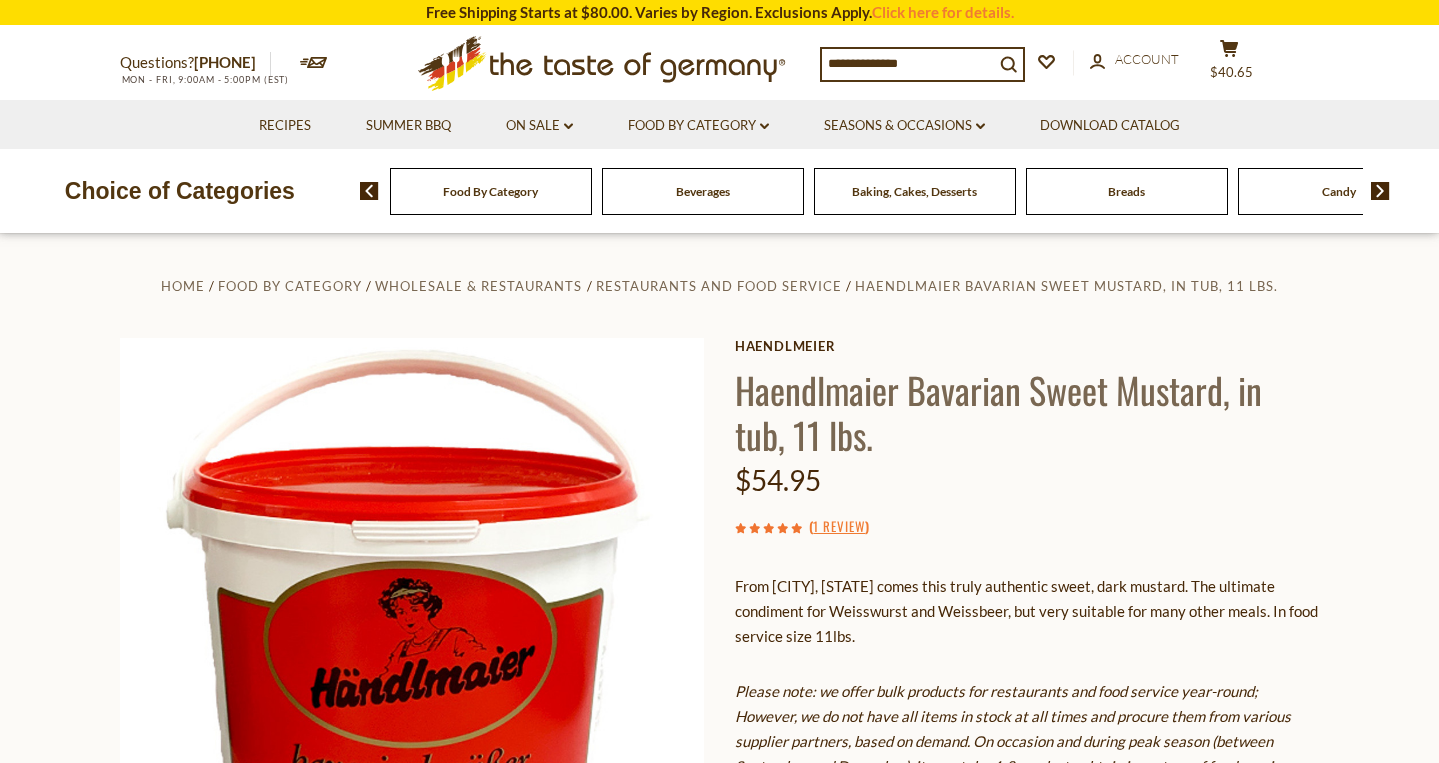 scroll, scrollTop: 0, scrollLeft: 0, axis: both 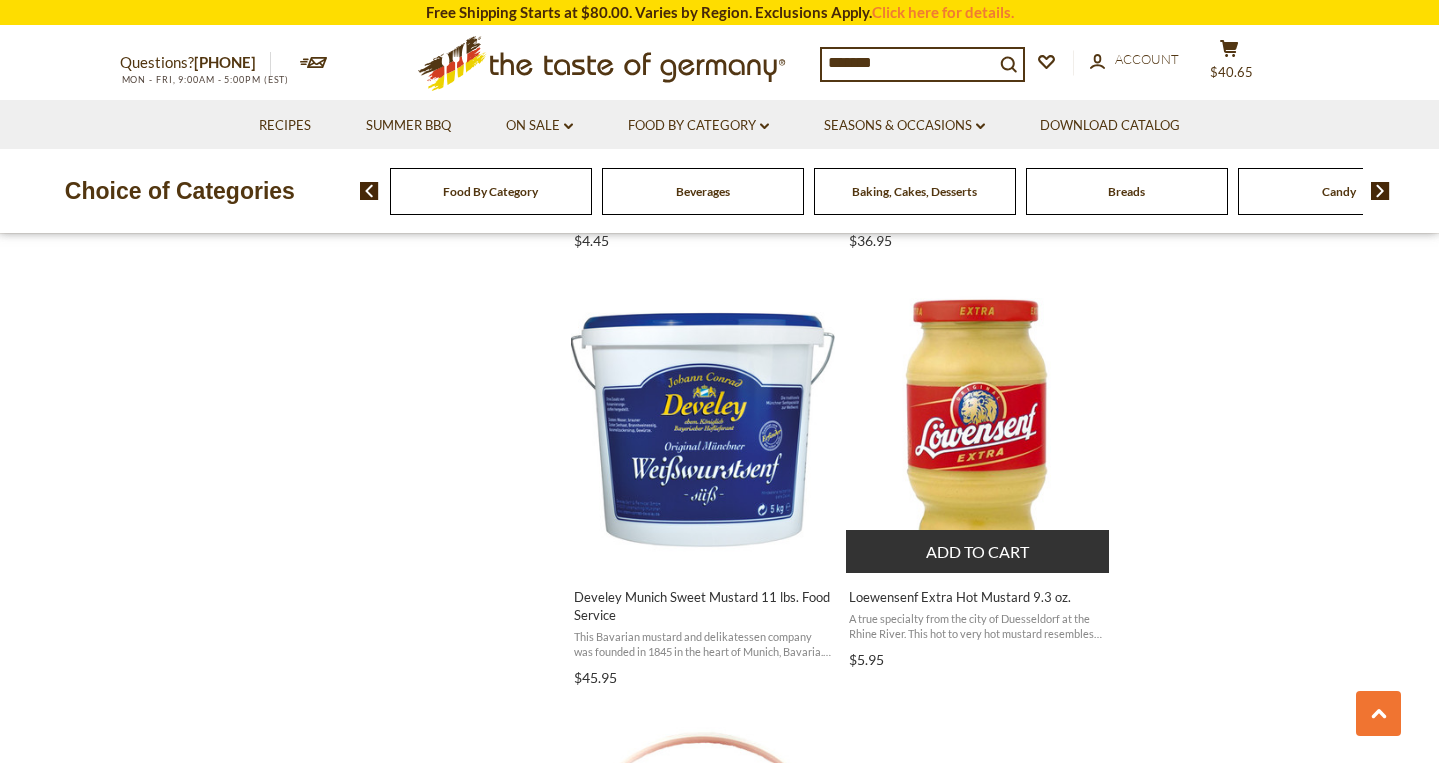 click on "Loewensenf Extra Hot Mustard 9.3 oz. A true specialty from the city of Duesseldorf at the Rhine River. This hot to very hot mustard resembles Dijon mustard but has a distinctly German taste profile. $5.95 Add to cart" at bounding box center [978, 624] 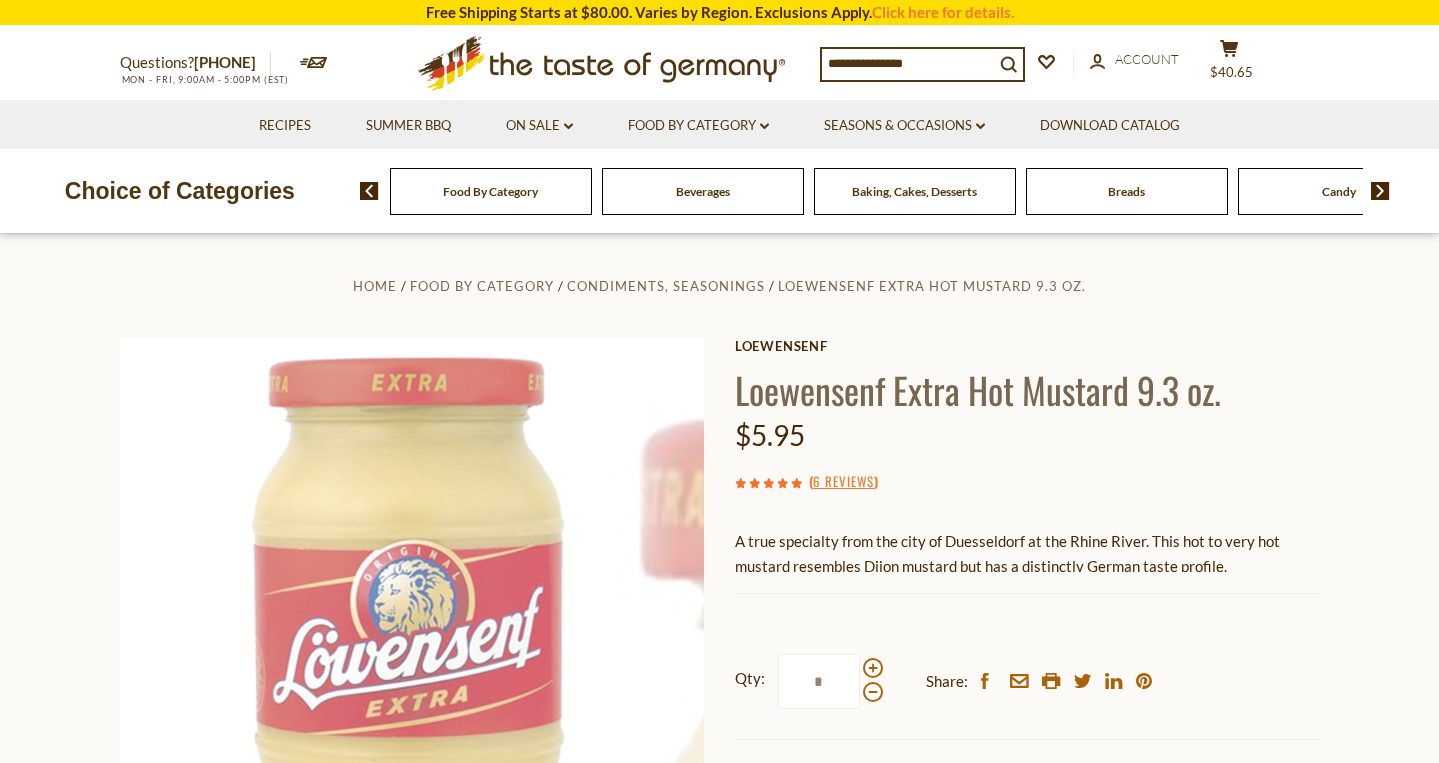 scroll, scrollTop: 0, scrollLeft: 0, axis: both 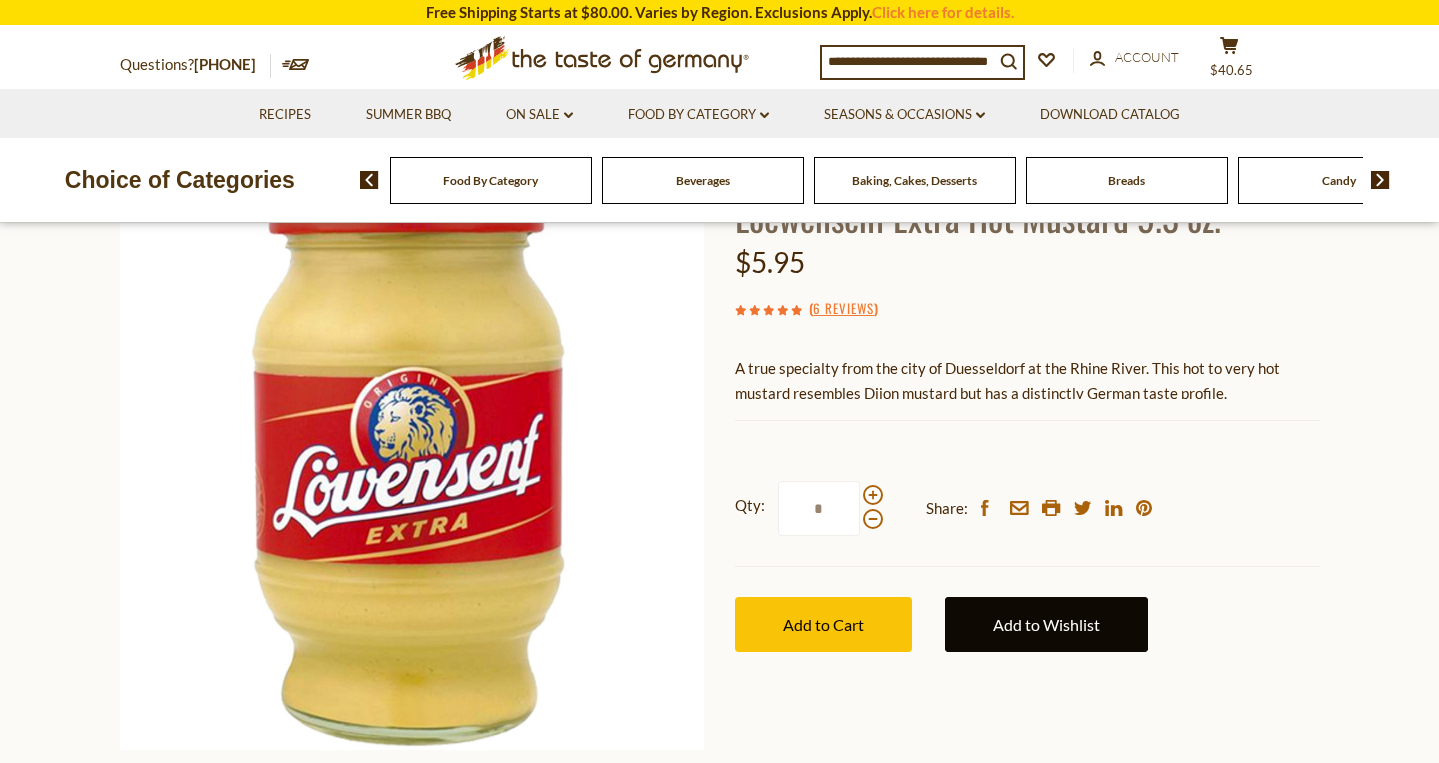 click on "Add to Wishlist" at bounding box center [1046, 624] 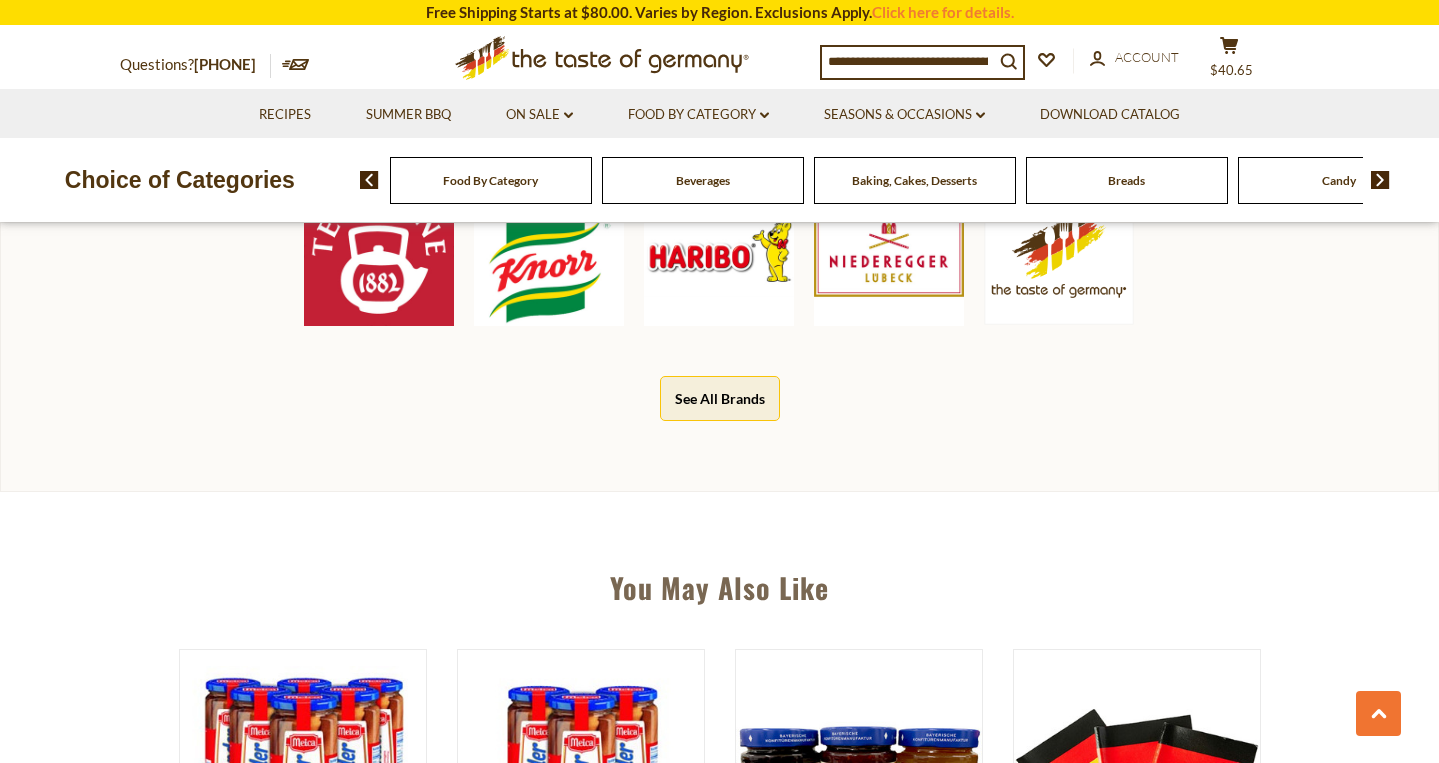 scroll, scrollTop: 1320, scrollLeft: 0, axis: vertical 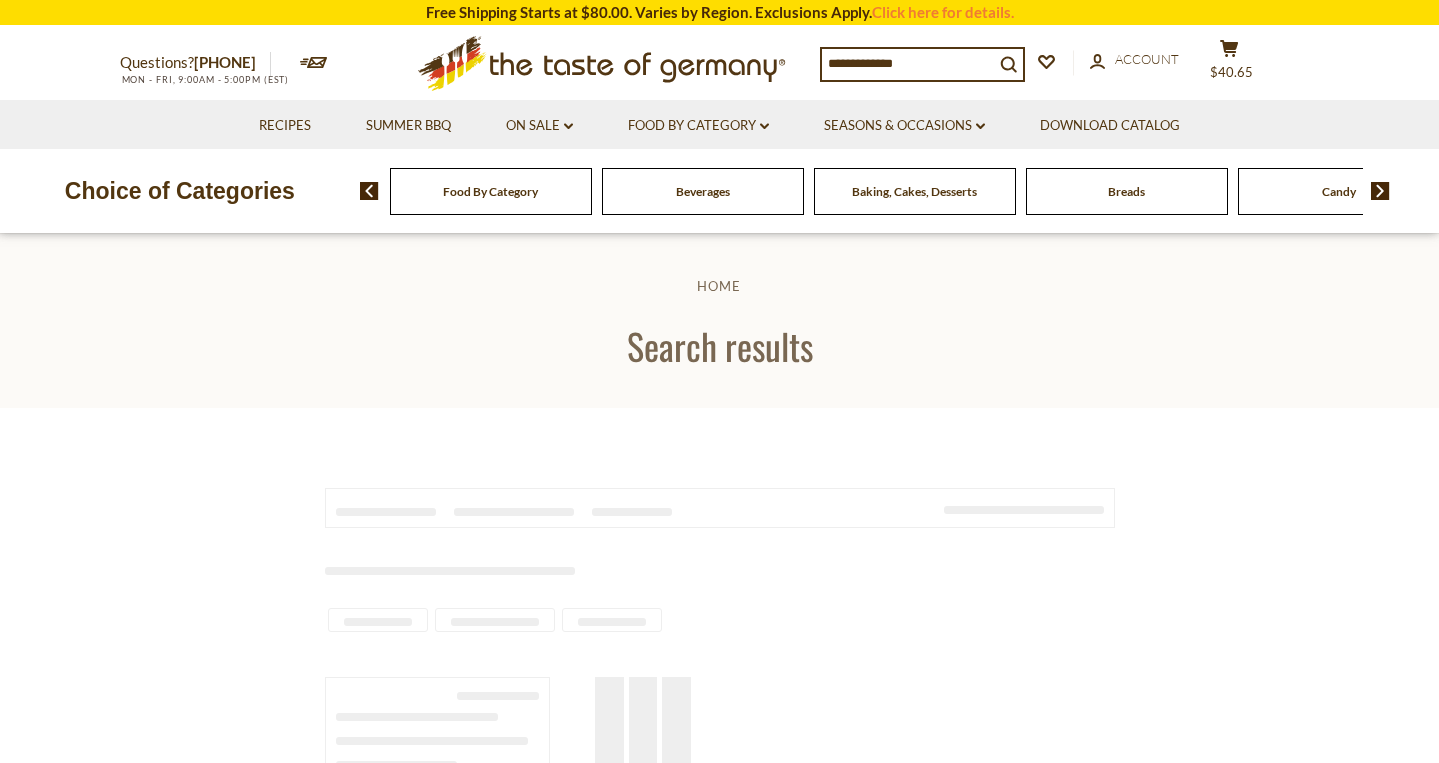 type on "*******" 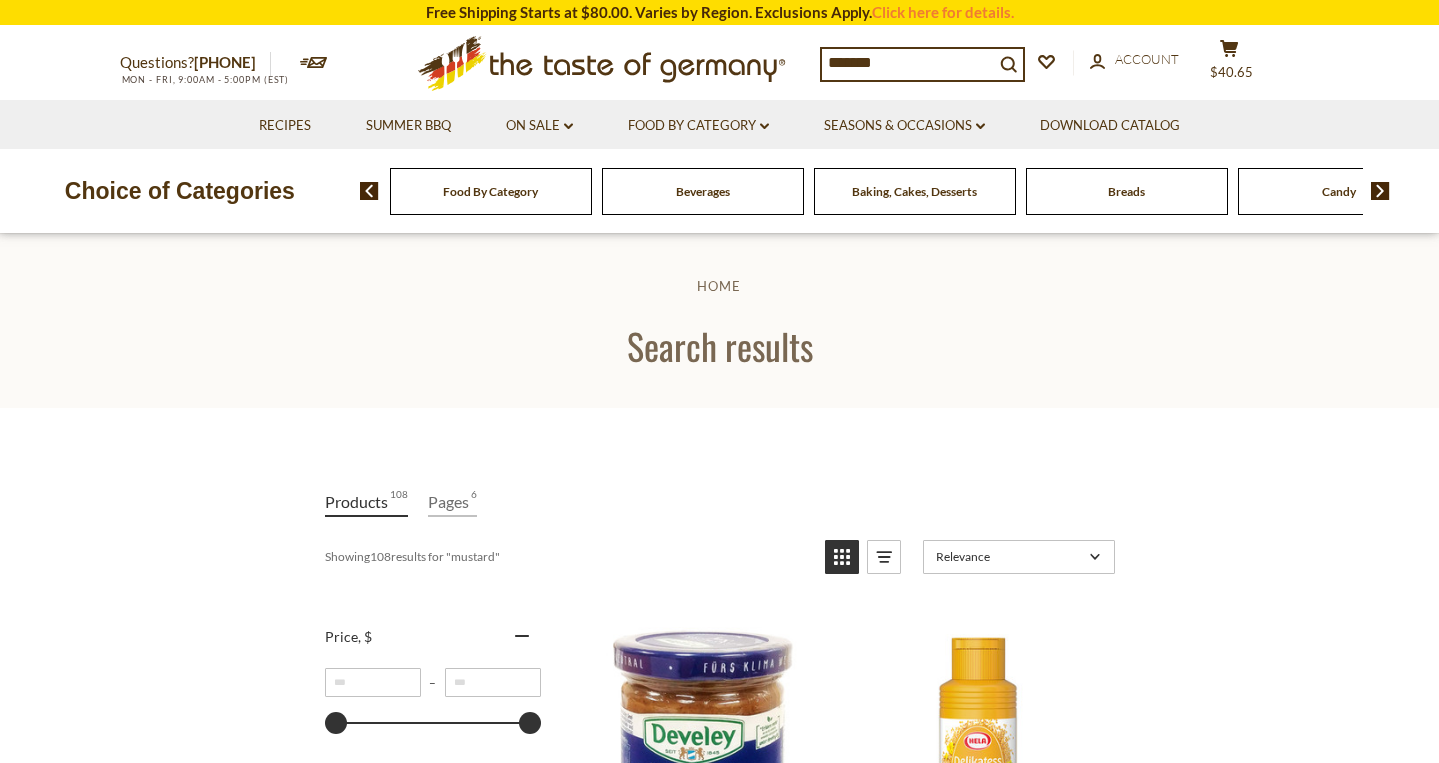 scroll, scrollTop: 0, scrollLeft: 0, axis: both 